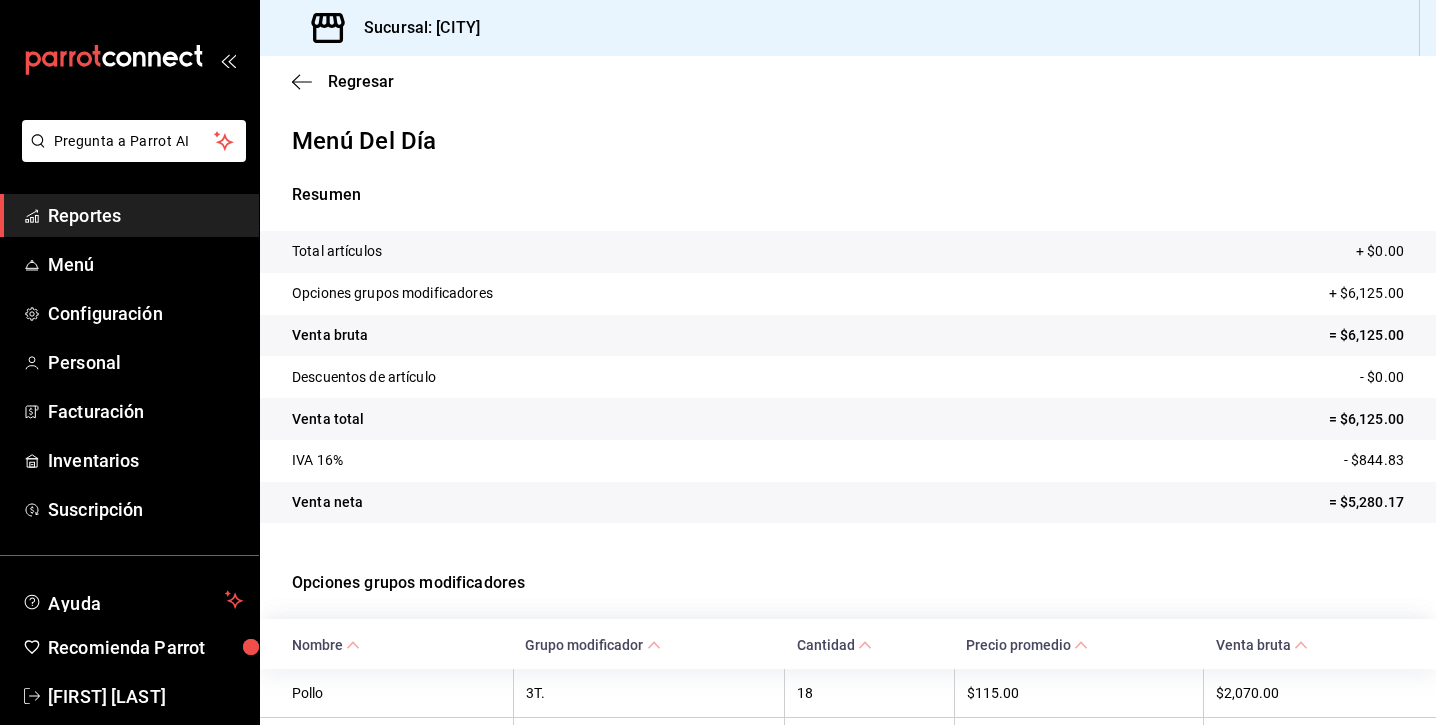scroll, scrollTop: 0, scrollLeft: 0, axis: both 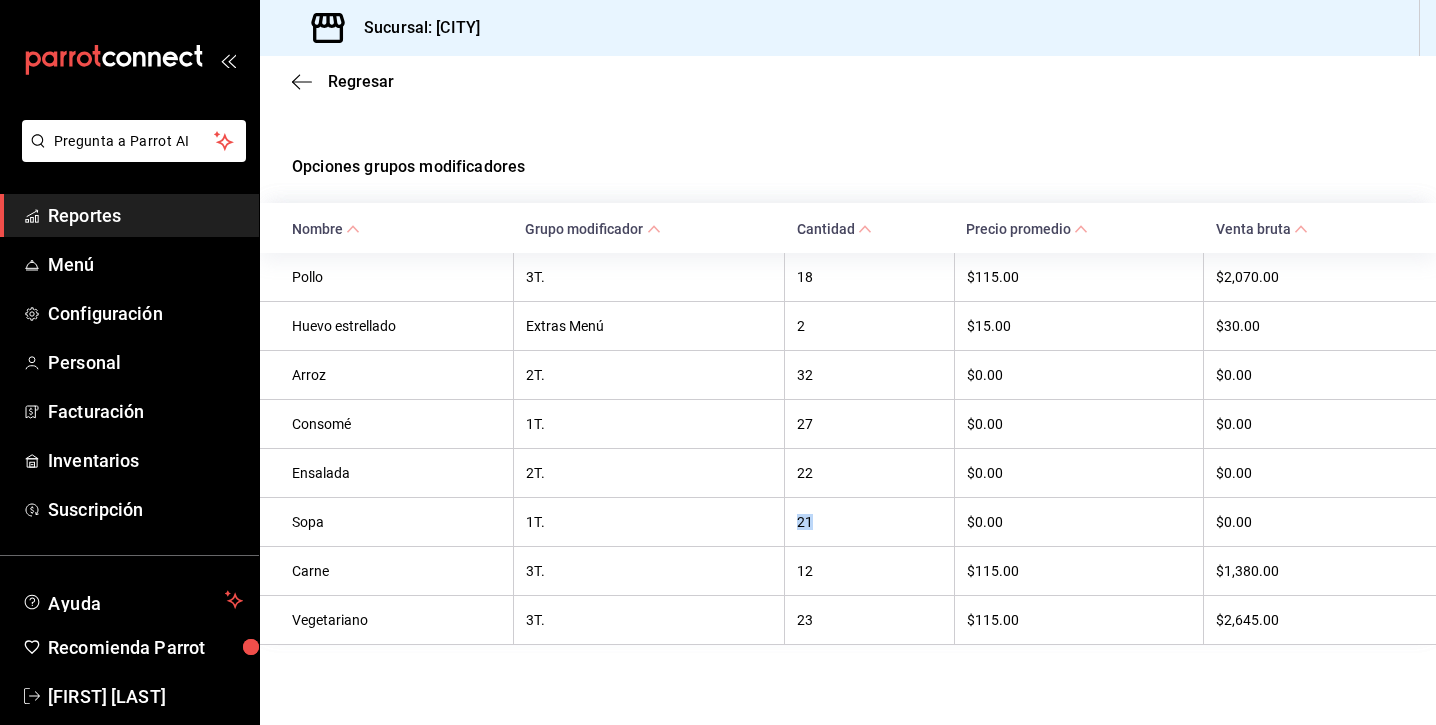click on "Reportes" at bounding box center (145, 215) 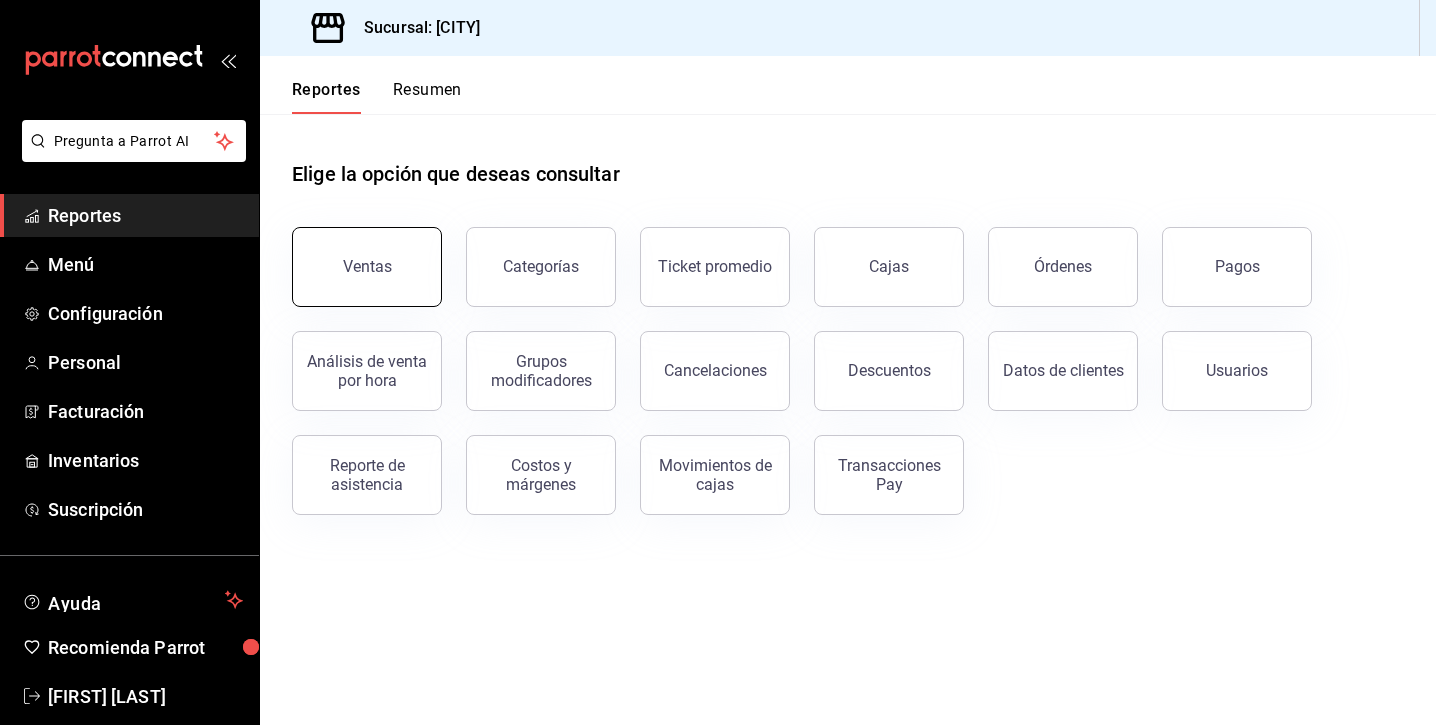 click on "Ventas" at bounding box center [367, 267] 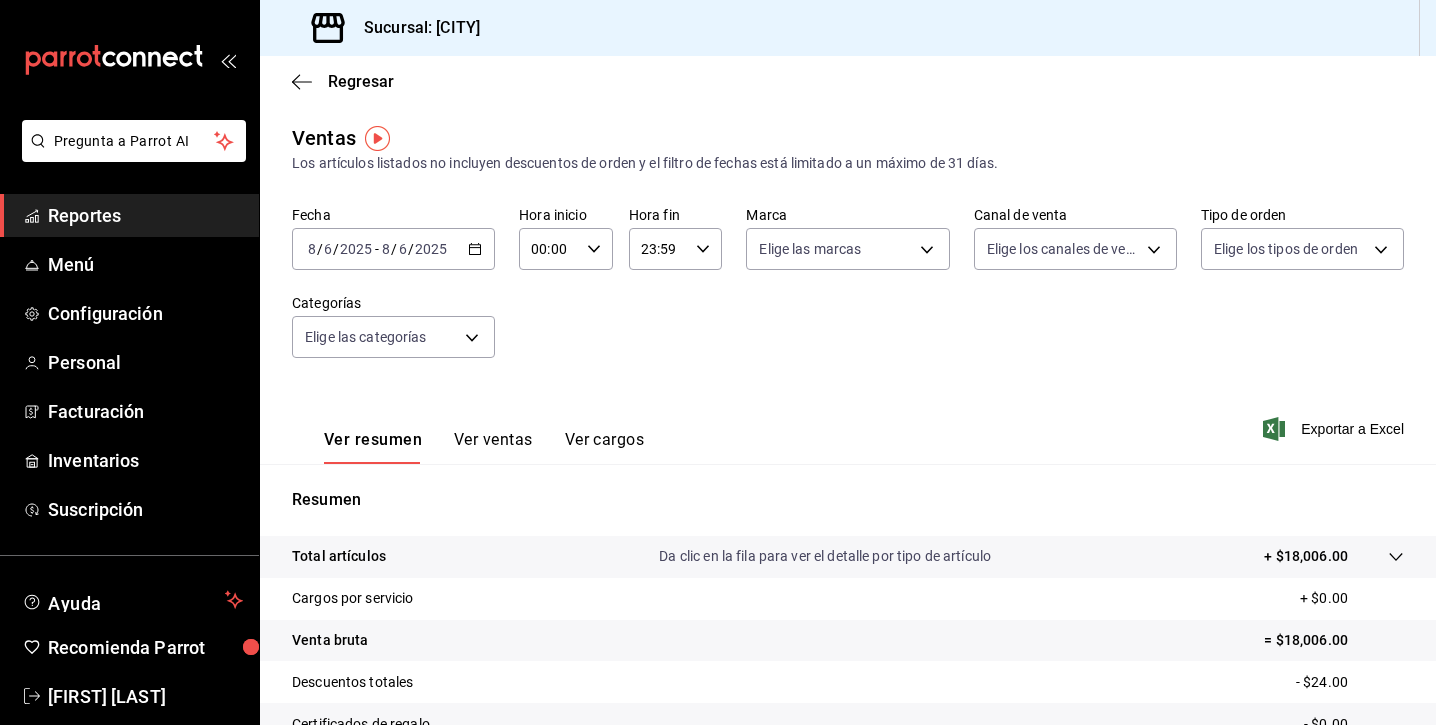 click 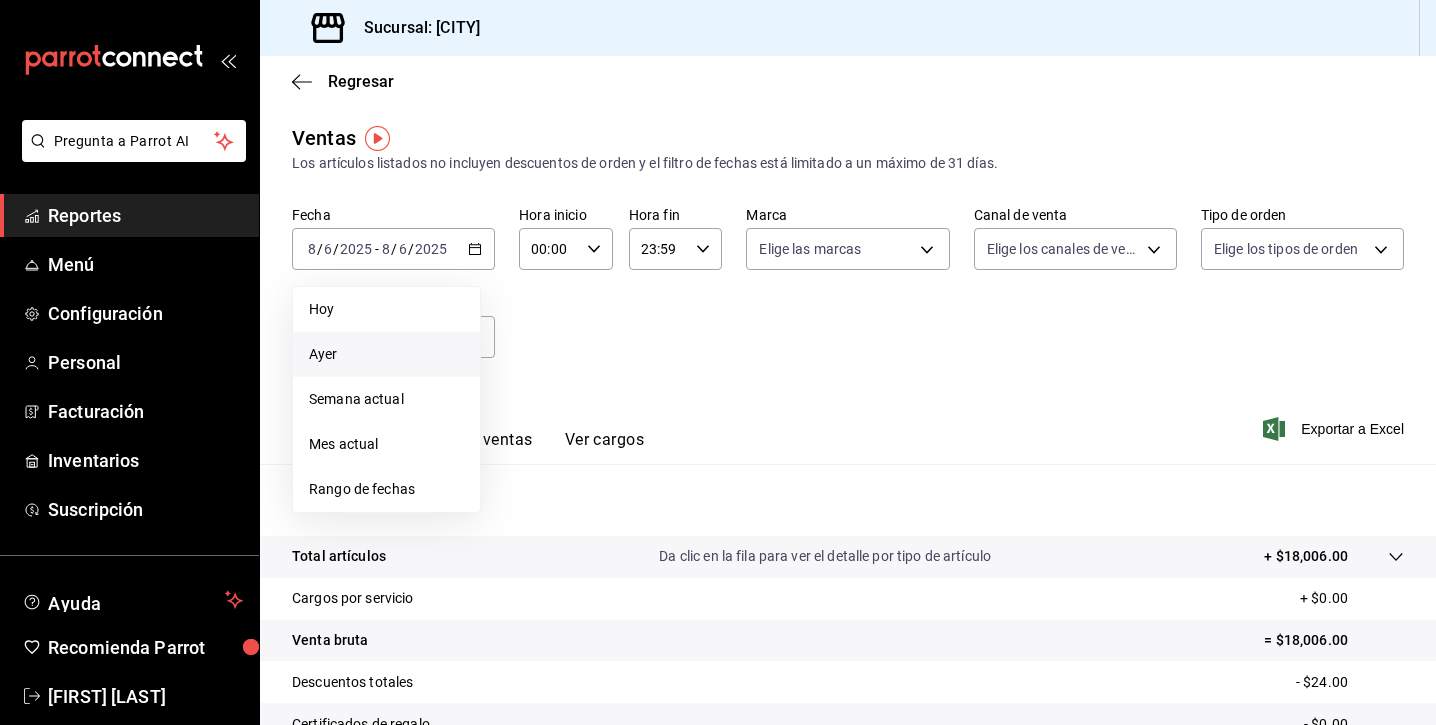 click on "Ayer" at bounding box center (386, 354) 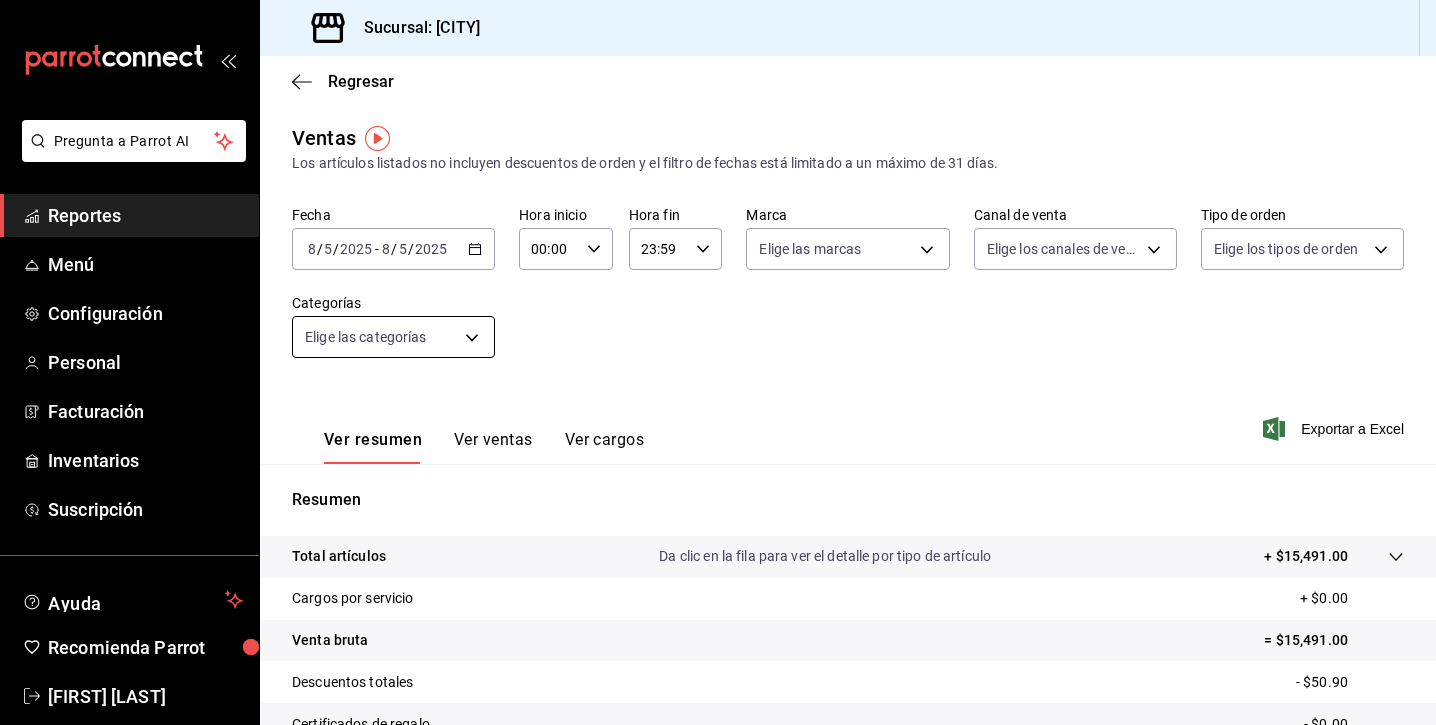 click on "Pregunta a Parrot AI Reportes Menú Configuración Personal Facturación Inventarios Suscripción Ayuda Recomienda Parrot [FIRST] [LAST] Sugerir nueva función Sucursal: [CITY] Regresar Ventas Los artículos listados no incluyen descuentos de orden y el filtro de fechas está limitado a un máximo de 31 días. Fecha [DATE] [DAY] / [MONTH] / [YEAR] - [DATE] [DAY] / [MONTH] / [YEAR] Hora inicio 00:00 Hora inicio Hora fin 23:59 Hora fin Marca Elige las marcas Canal de venta Elige los canales de venta Tipo de orden Elige los tipos de orden Categorías Elige las categorías Ver resumen Ver ventas Ver cargos Exportar a Excel Resumen Total artículos Da clic en la fila para ver el detalle por tipo de artículo + $15,491.00 Cargos por servicio + $0.00 Venta bruta = $15,491.00 Descuentos totales - $50.90 Certificados de regalo - $0.00 Venta total = $15,440.10 Impuestos - $2,129.67 Venta neta = $13,310.43 Pregunta a Parrot AI Reportes Menú Configuración Personal Facturación Inventarios" at bounding box center (718, 362) 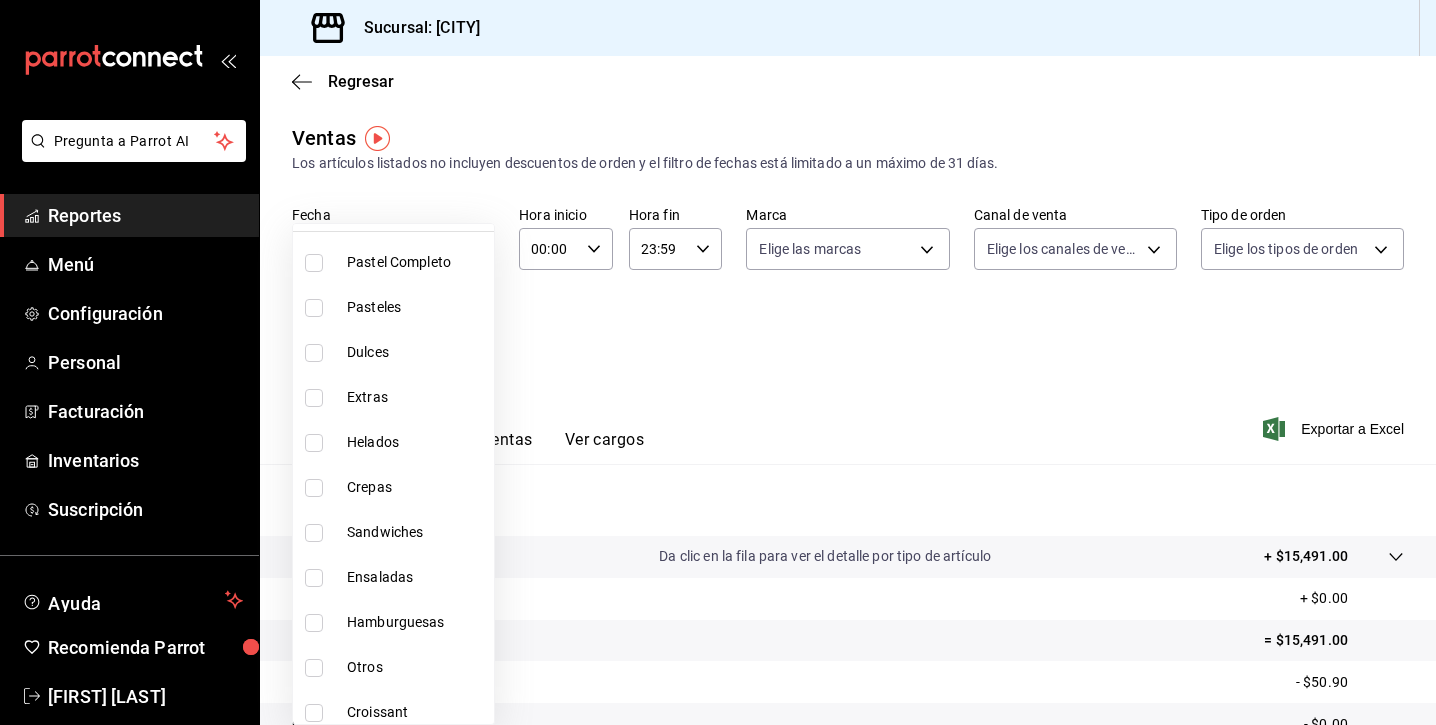 scroll, scrollTop: 98, scrollLeft: 0, axis: vertical 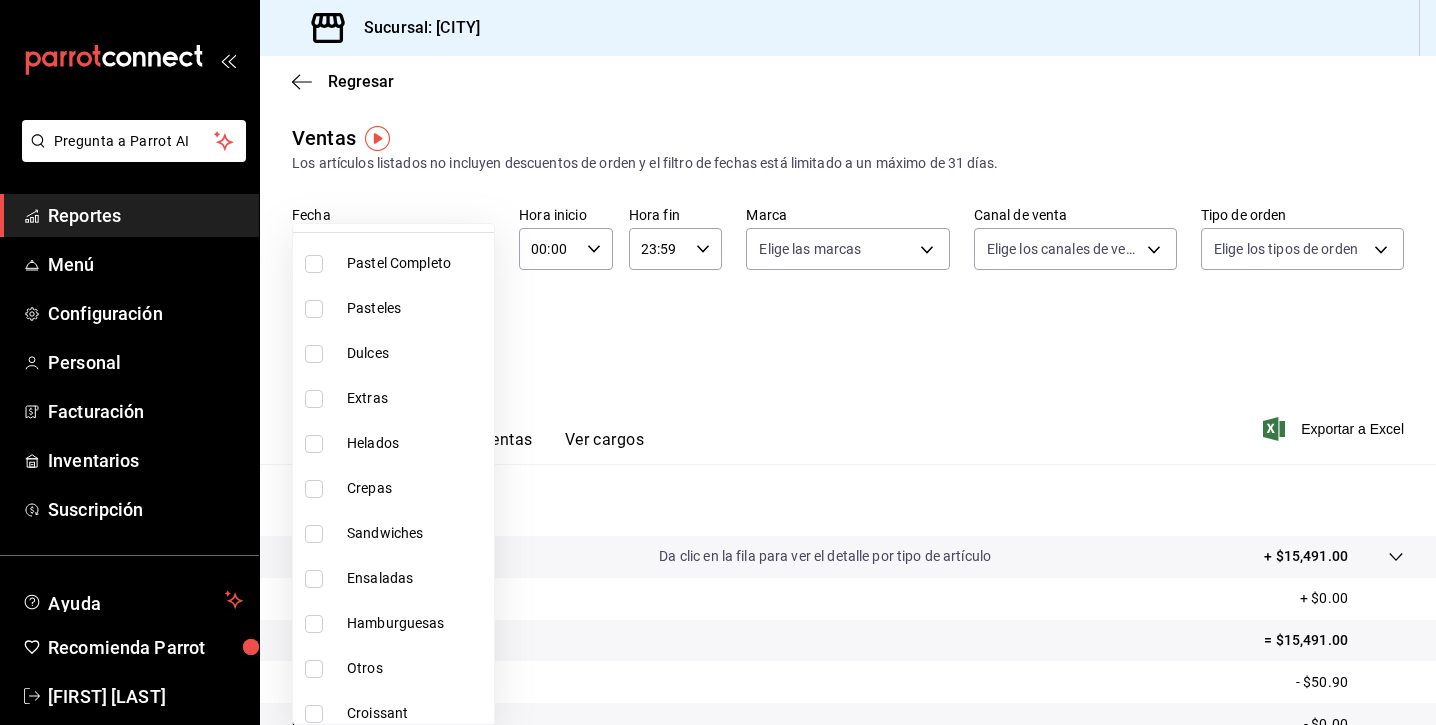 click on "Pasteles" at bounding box center (393, 308) 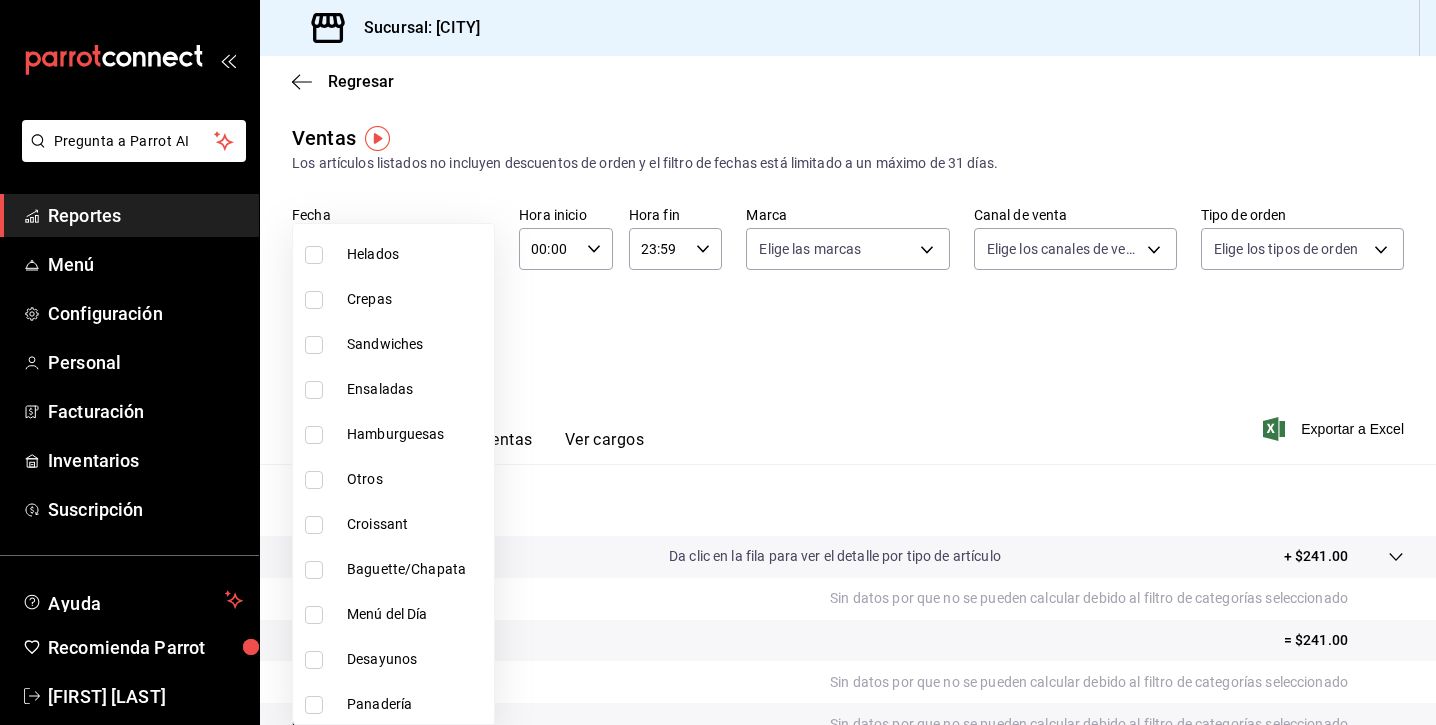 scroll, scrollTop: 380, scrollLeft: 0, axis: vertical 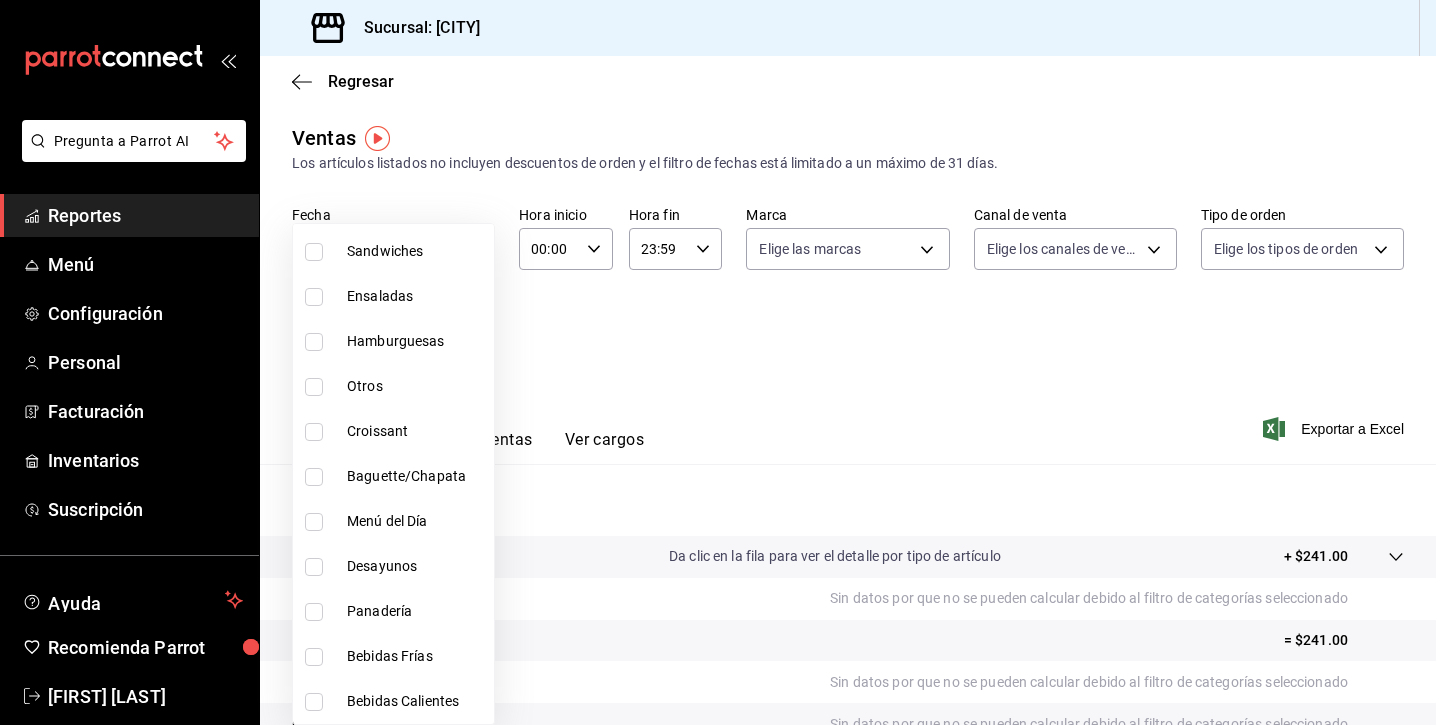 click on "Panadería" at bounding box center [416, 611] 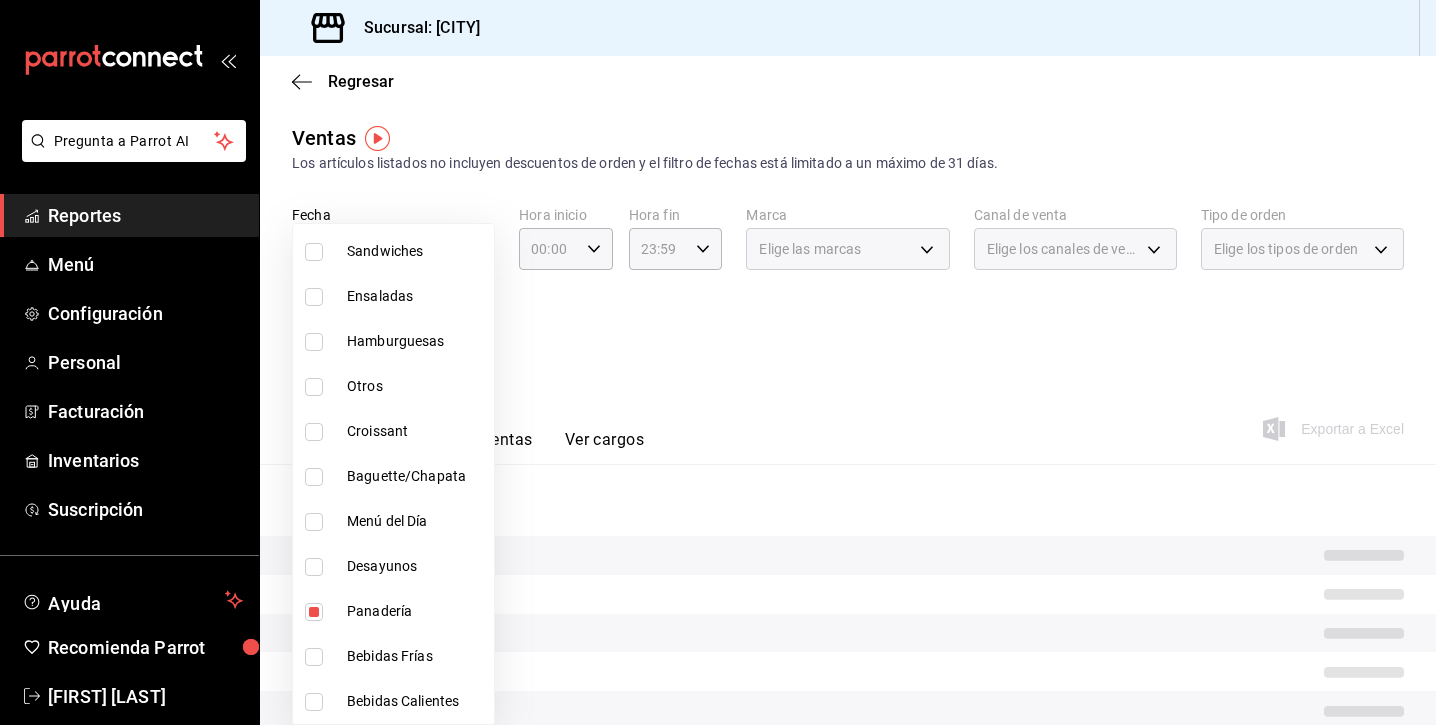 click at bounding box center [718, 362] 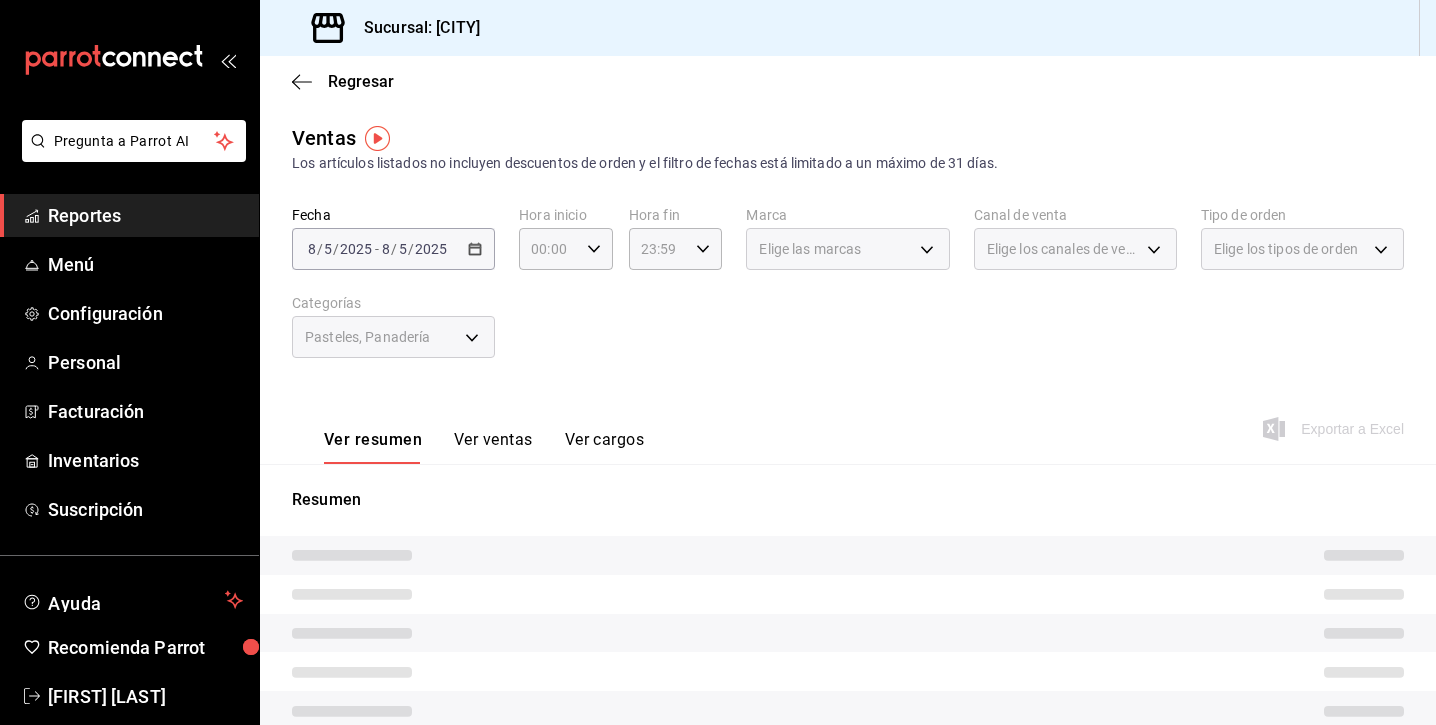 click on "Ver ventas" at bounding box center (493, 447) 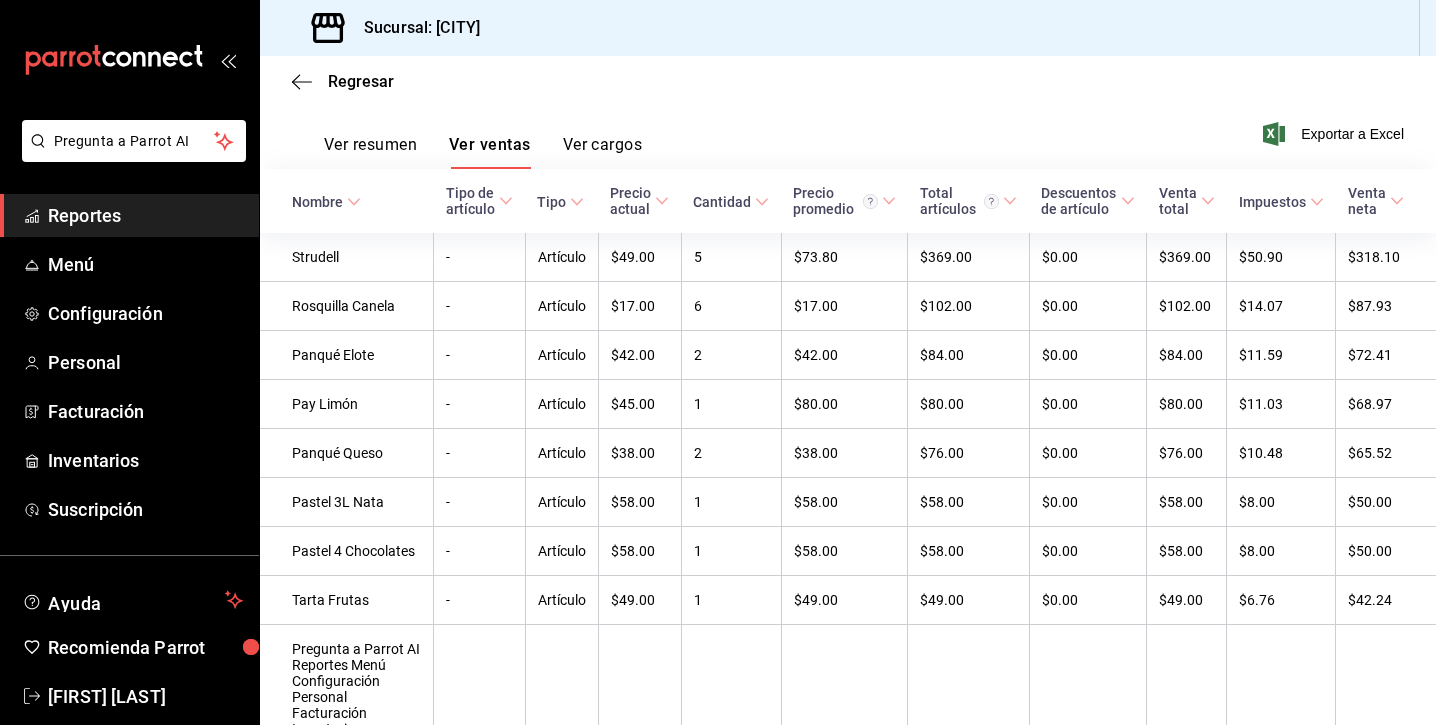 scroll, scrollTop: 312, scrollLeft: 0, axis: vertical 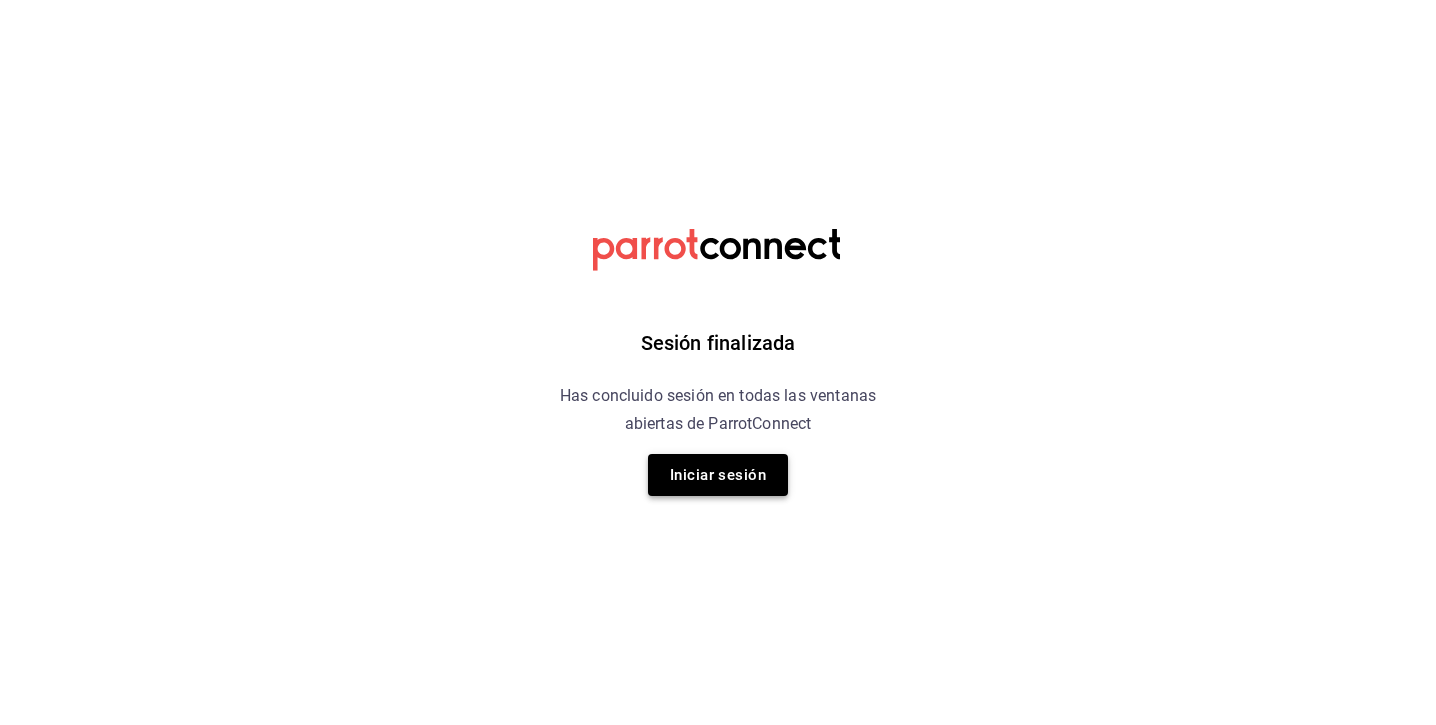 click on "Iniciar sesión" at bounding box center [718, 475] 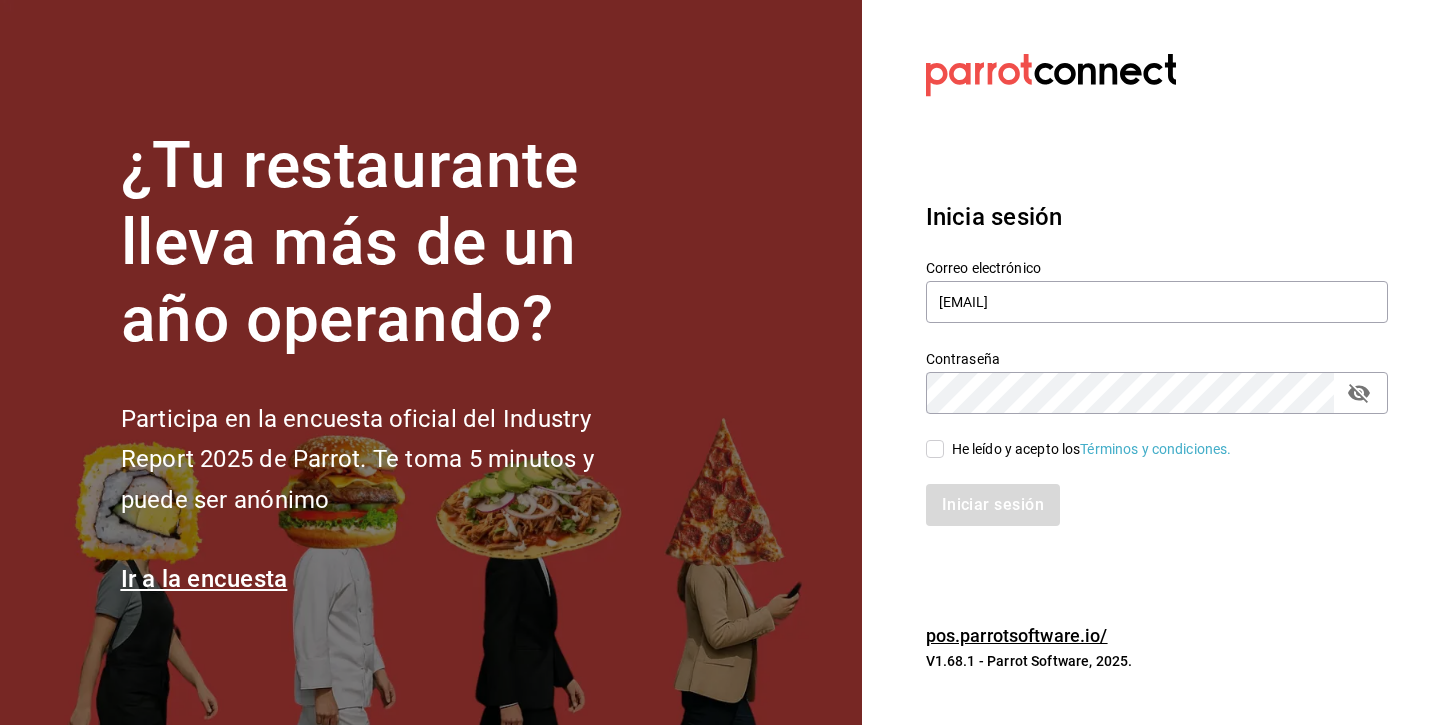 click on "He leído y acepto los  Términos y condiciones." at bounding box center [935, 449] 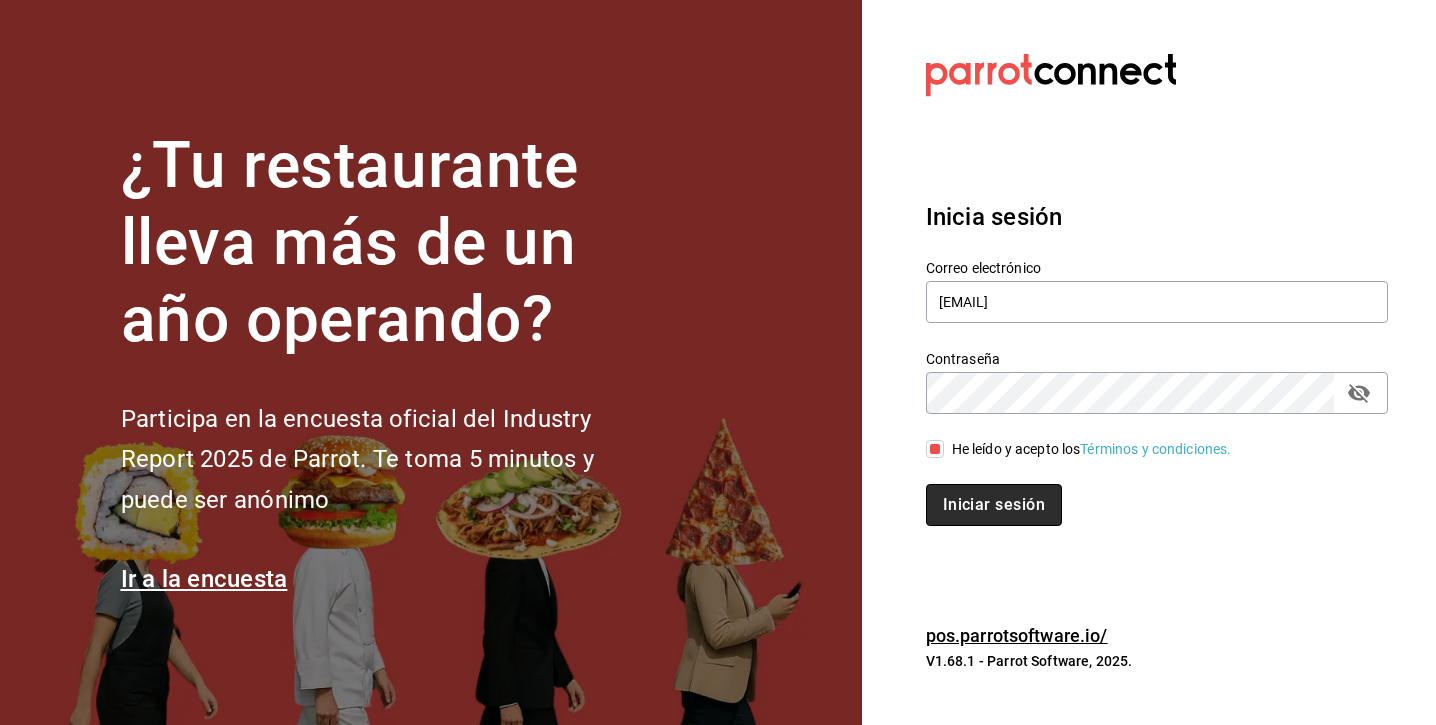 click on "Iniciar sesión" at bounding box center [994, 505] 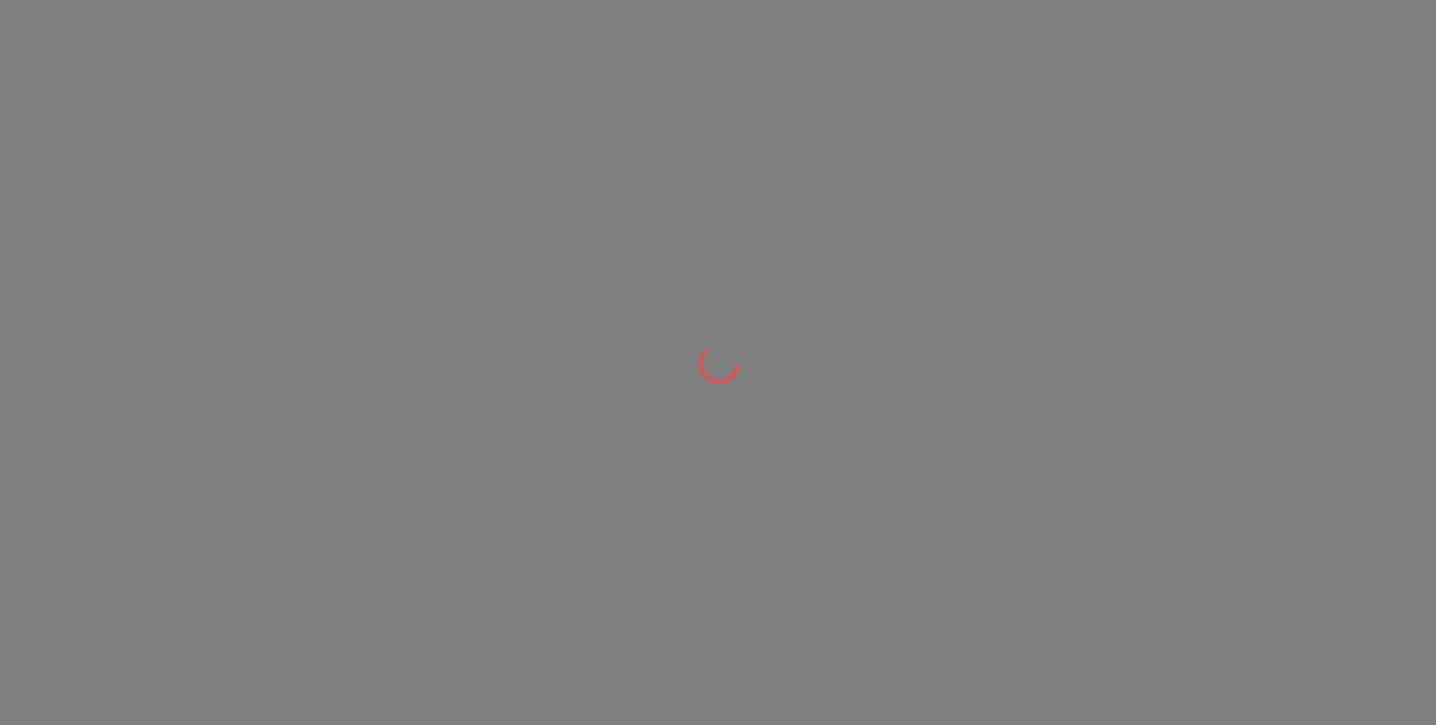 scroll, scrollTop: 0, scrollLeft: 0, axis: both 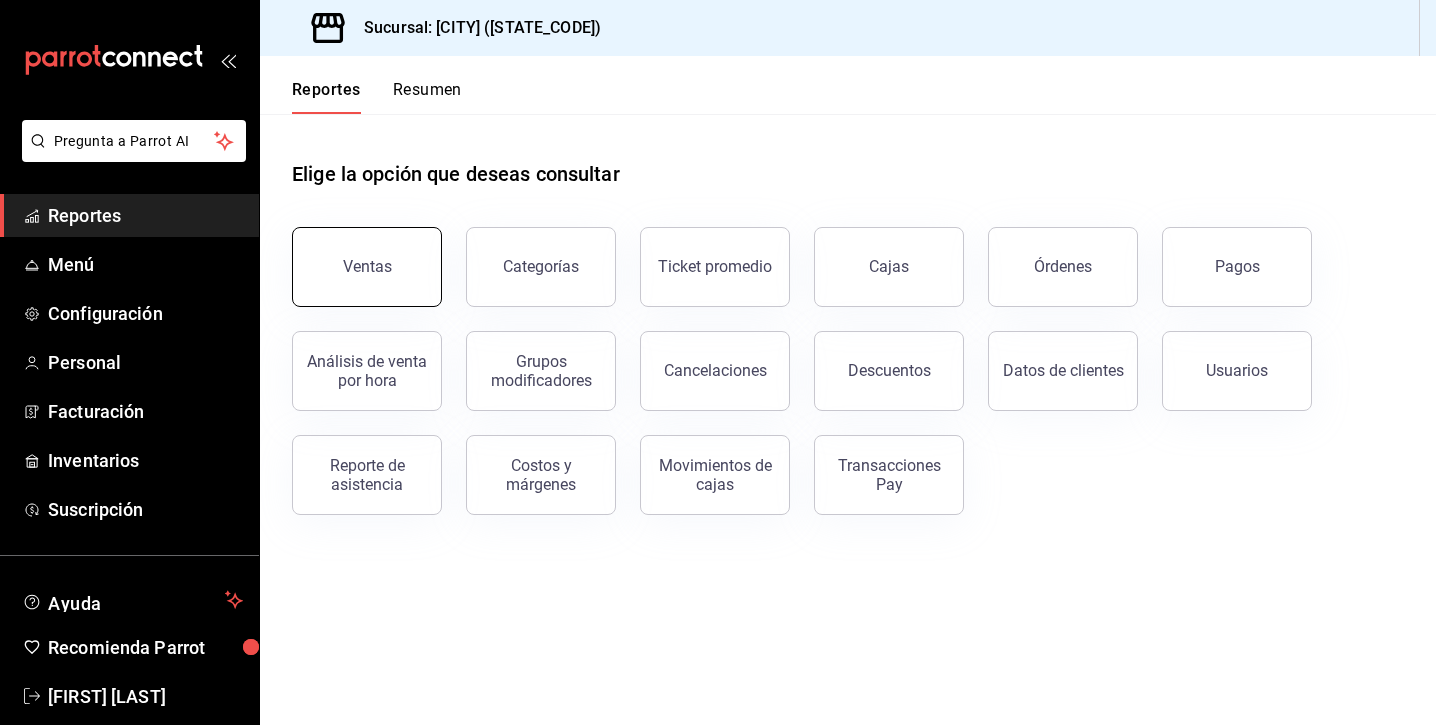 click on "Ventas" at bounding box center (367, 267) 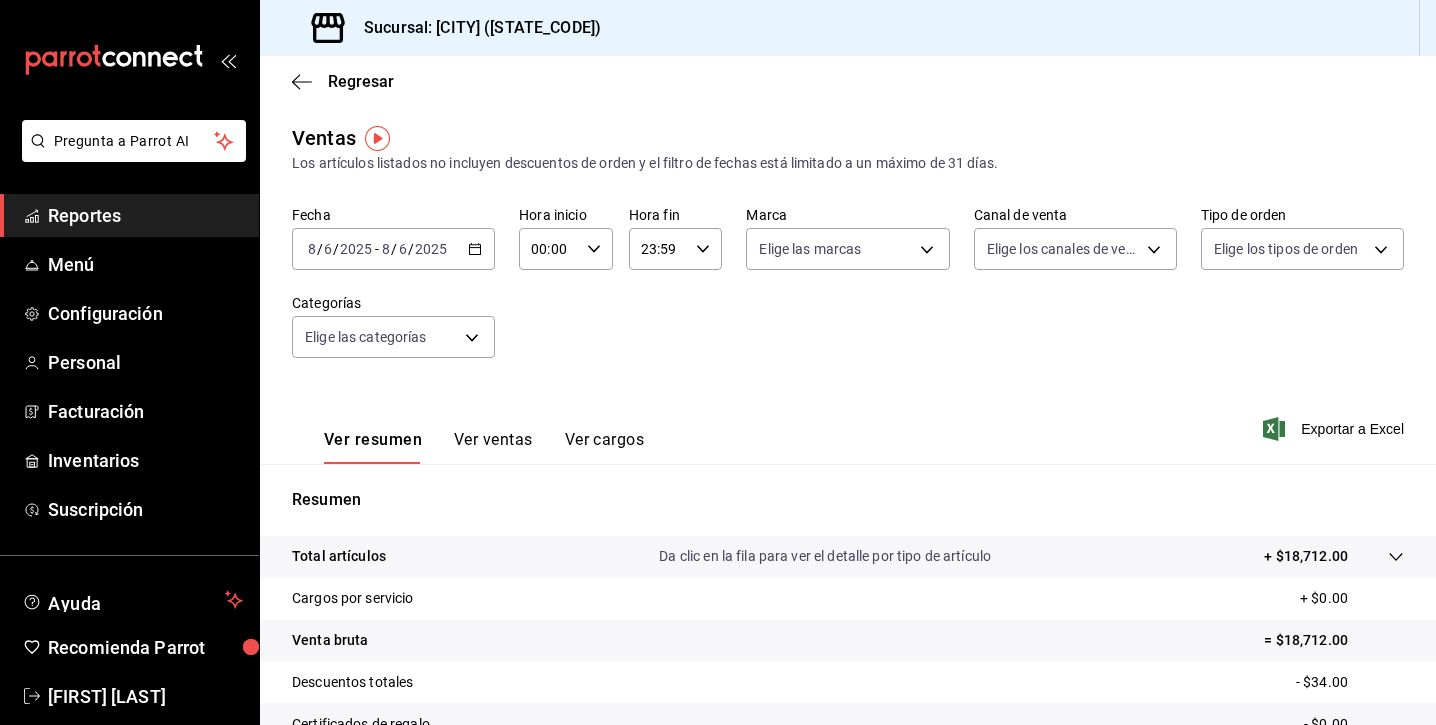 click 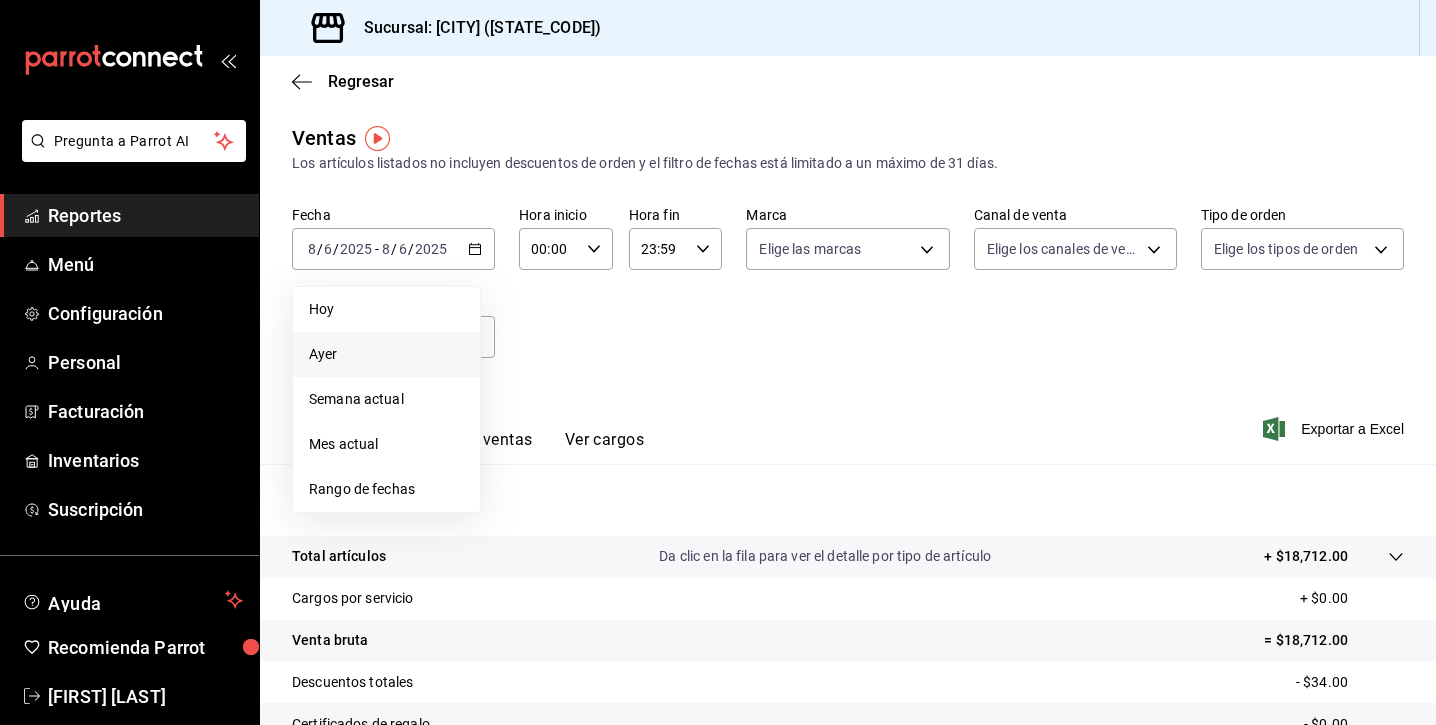click on "Ayer" at bounding box center (386, 354) 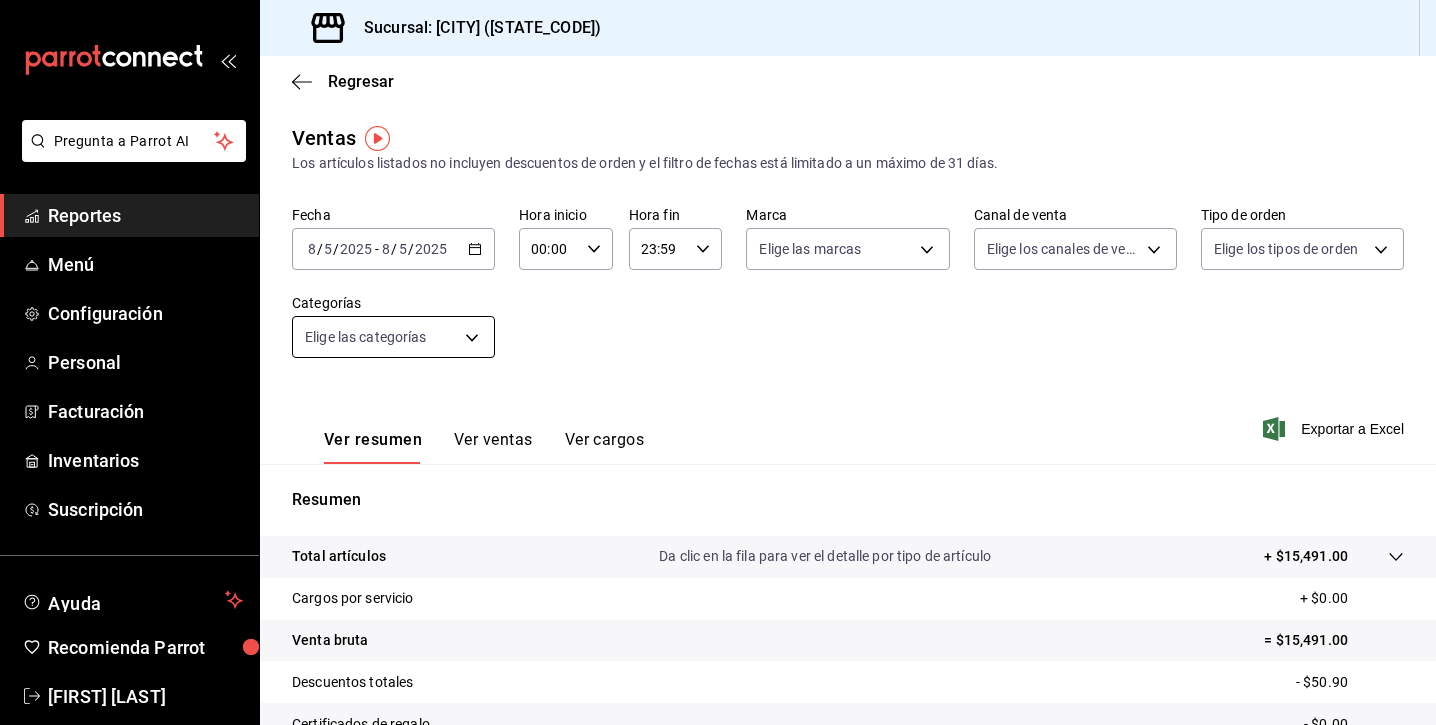 click on "Pregunta a Parrot AI Reportes Menú Configuración Personal Facturación Inventarios Suscripción Ayuda Recomienda Parrot [FIRST] [LAST] Sugerir nueva función Sucursal: [CITY] Regresar Ventas Los artículos listados no incluyen descuentos de orden y el filtro de fechas está limitado a un máximo de 31 días. Fecha [DATE] [DAY] / [MONTH] / [YEAR] - [DATE] [DAY] / [MONTH] / [YEAR] Hora inicio 00:00 Hora inicio Hora fin 23:59 Hora fin Marca Elige las marcas Canal de venta Elige los canales de venta Tipo de orden Elige los tipos de orden Categorías Elige las categorías Ver resumen Ver ventas Ver cargos Exportar a Excel Resumen Total artículos Da clic en la fila para ver el detalle por tipo de artículo + $15,491.00 Cargos por servicio + $0.00 Venta bruta = $15,491.00 Descuentos totales - $50.90 Certificados de regalo - $0.00 Venta total = $15,440.10 Impuestos - $2,129.67 Venta neta = $13,310.43 Pregunta a Parrot AI Reportes Menú Configuración Personal Facturación Inventarios" at bounding box center (718, 362) 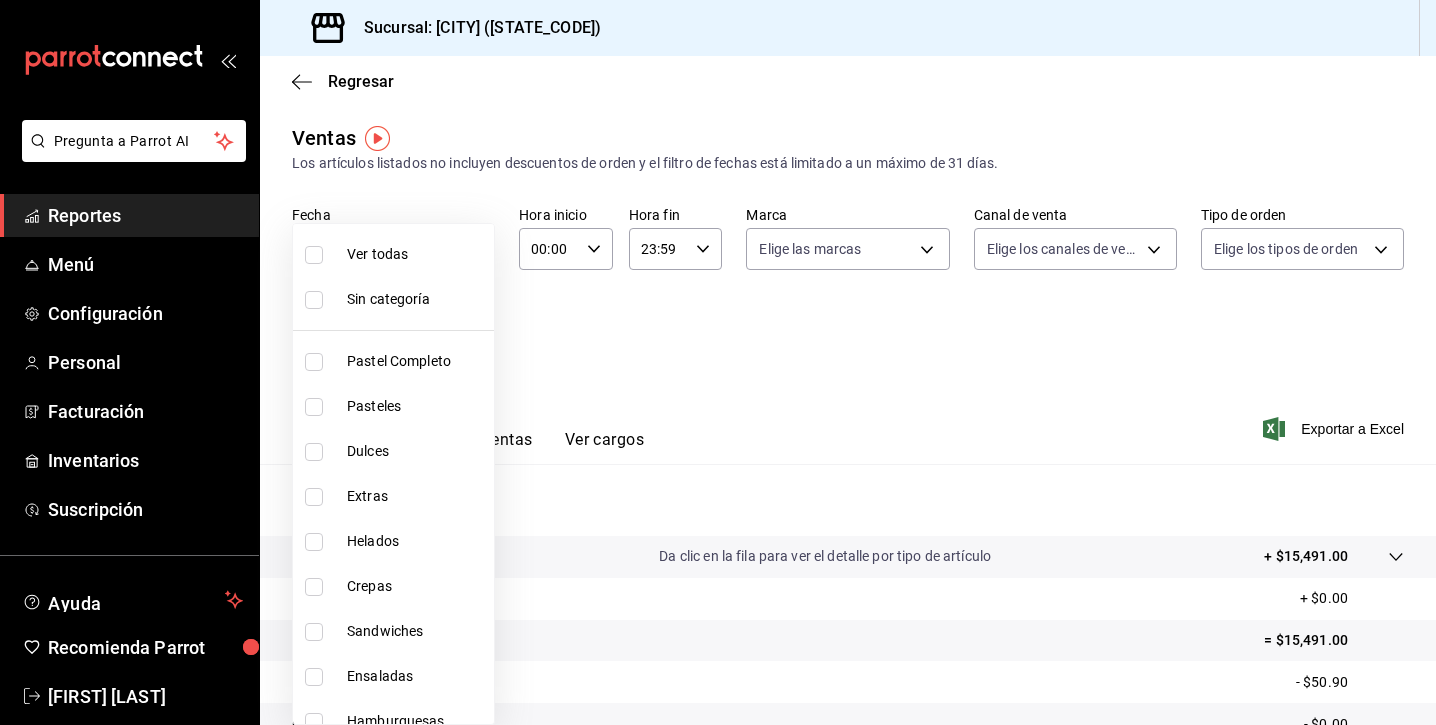 click on "Pasteles" at bounding box center [416, 406] 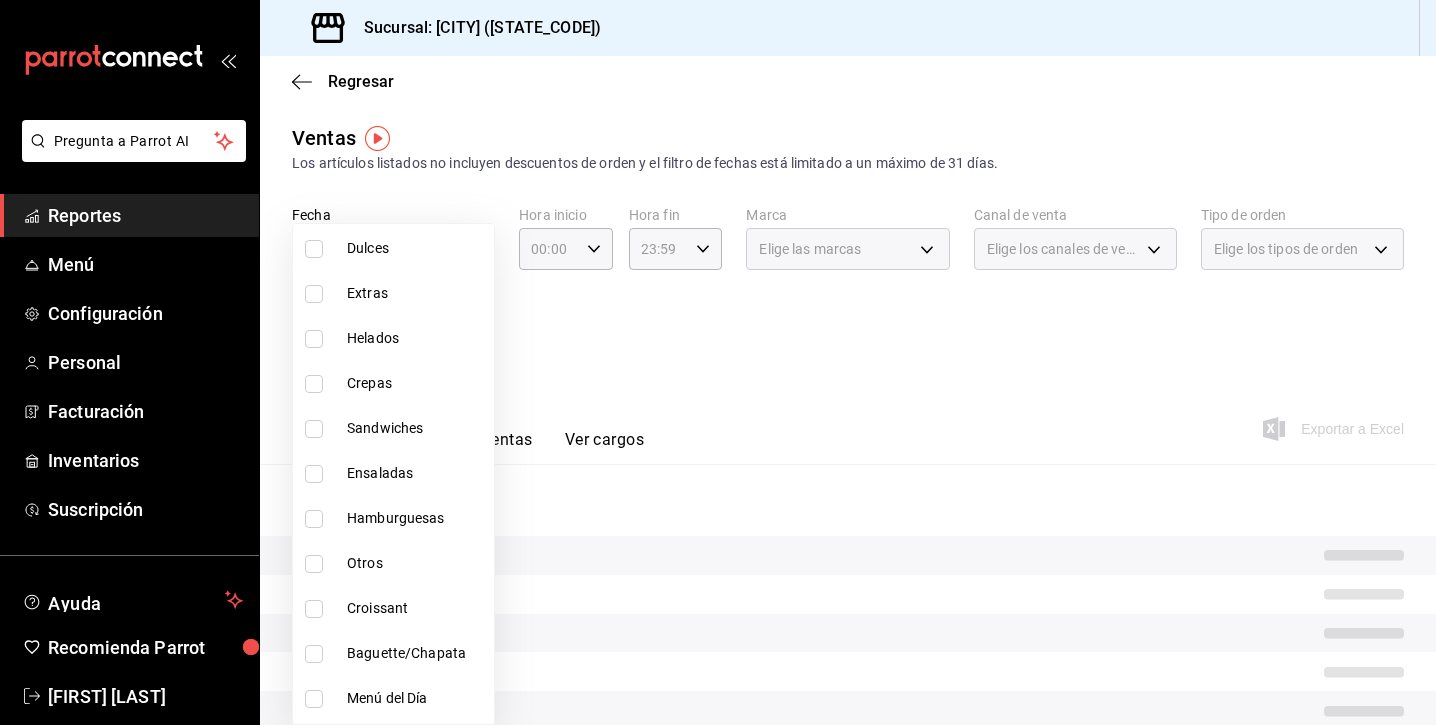 scroll, scrollTop: 270, scrollLeft: 0, axis: vertical 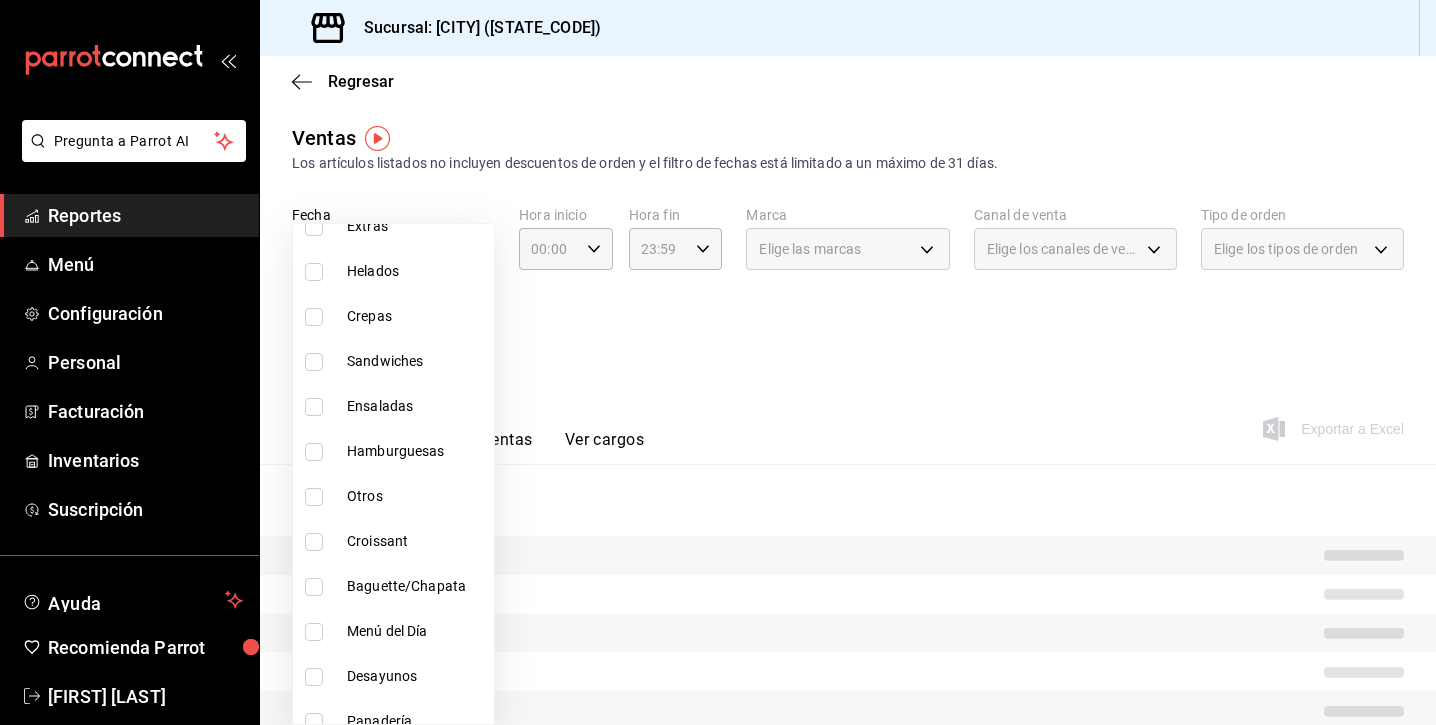 click on "Panadería" at bounding box center (416, 721) 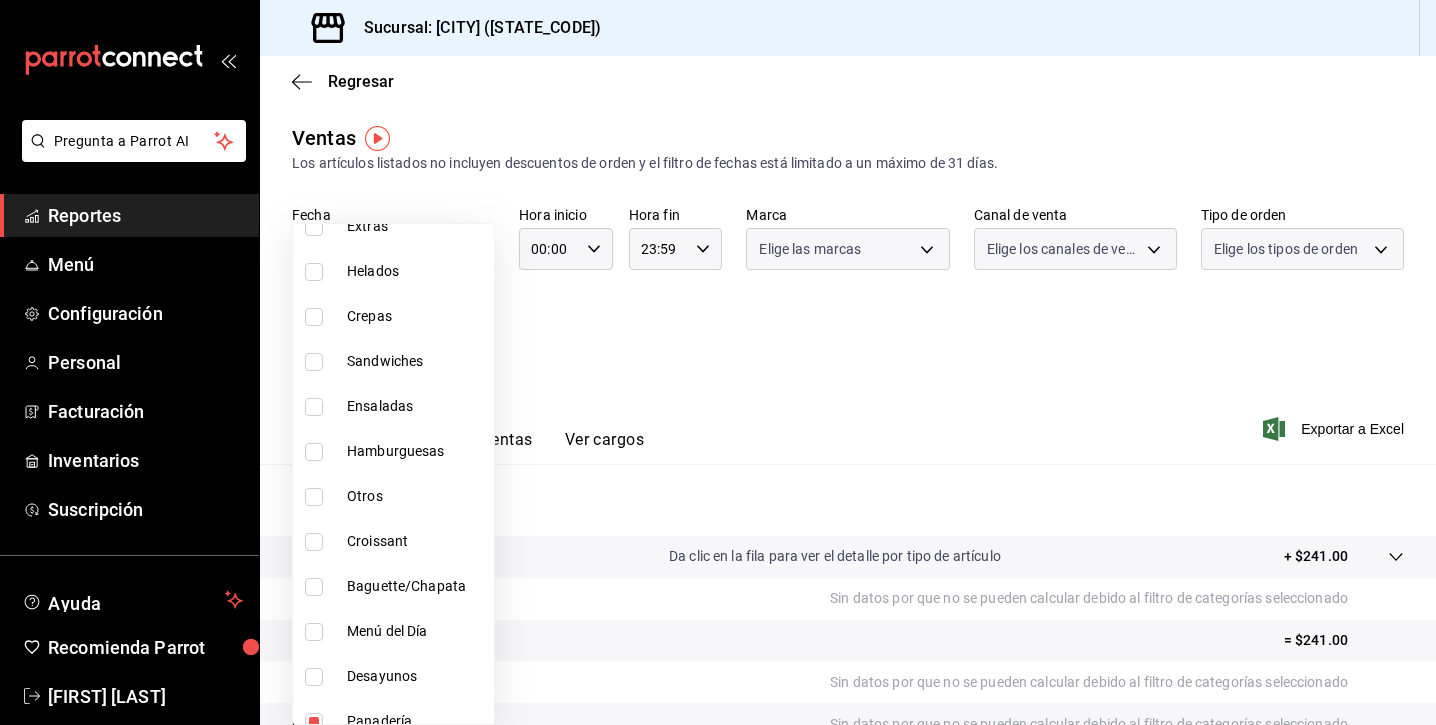 click at bounding box center (718, 362) 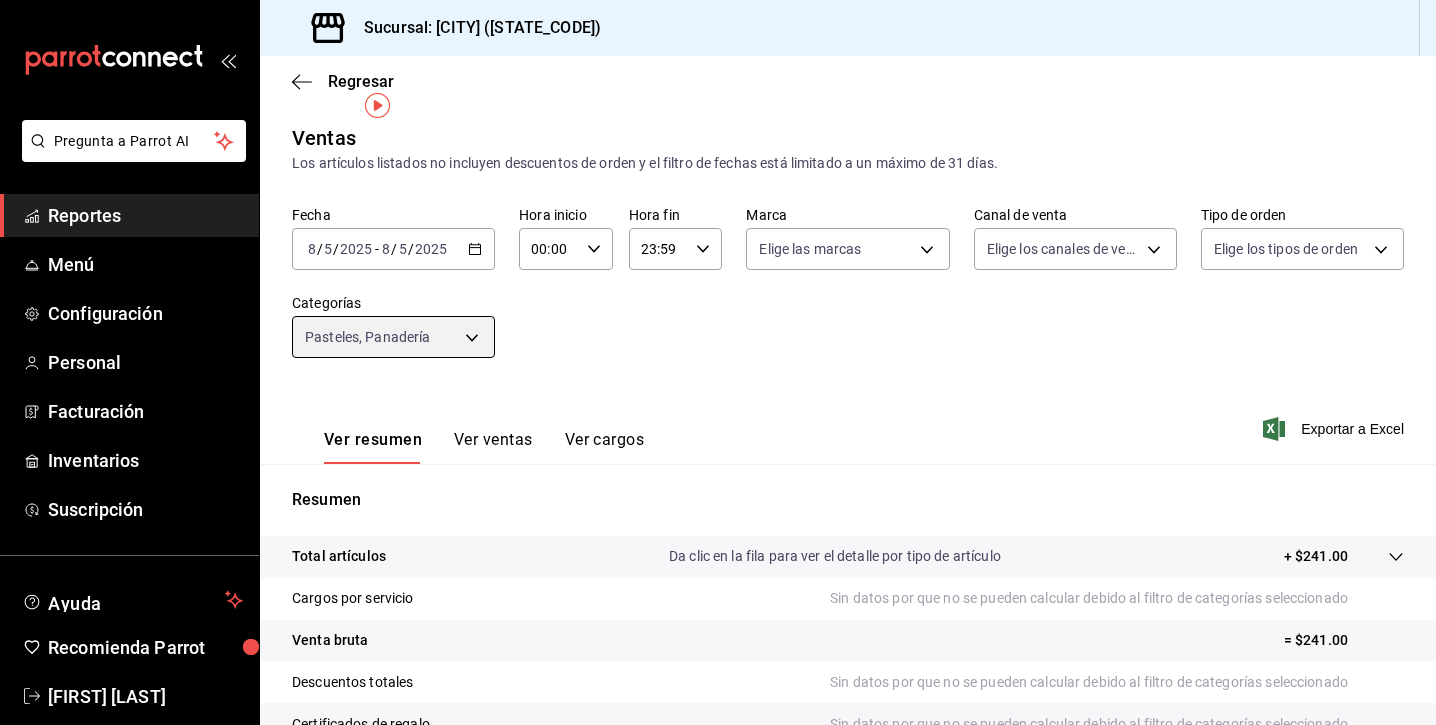 scroll, scrollTop: 233, scrollLeft: 0, axis: vertical 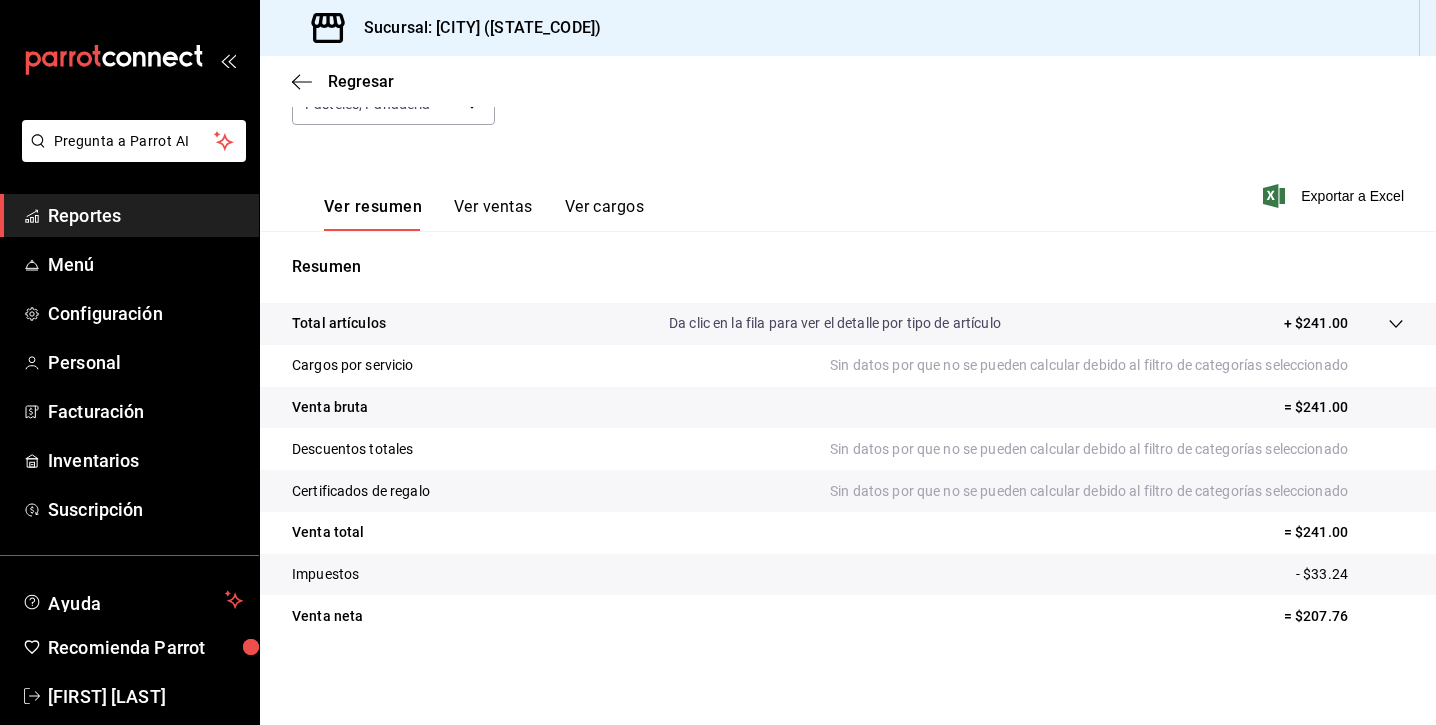 click on "Ver ventas" at bounding box center [493, 214] 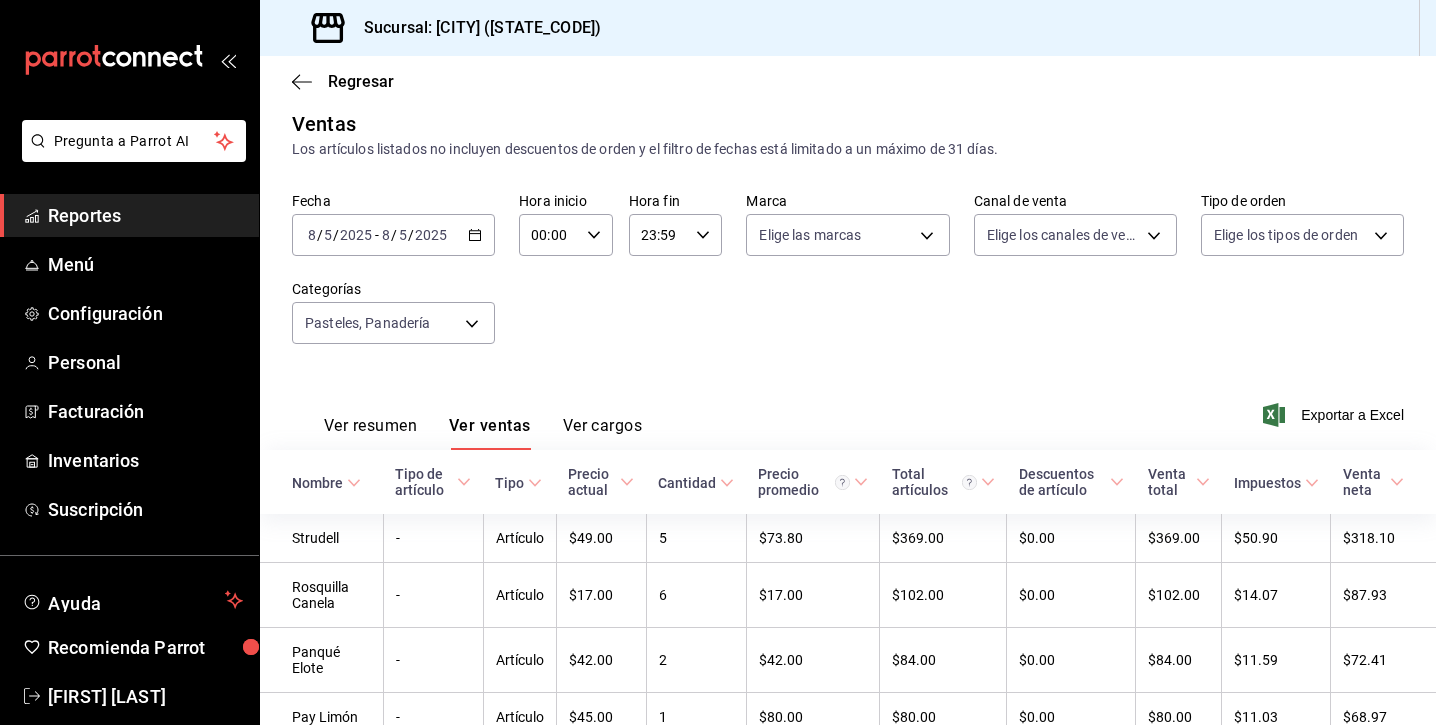 scroll, scrollTop: 233, scrollLeft: 0, axis: vertical 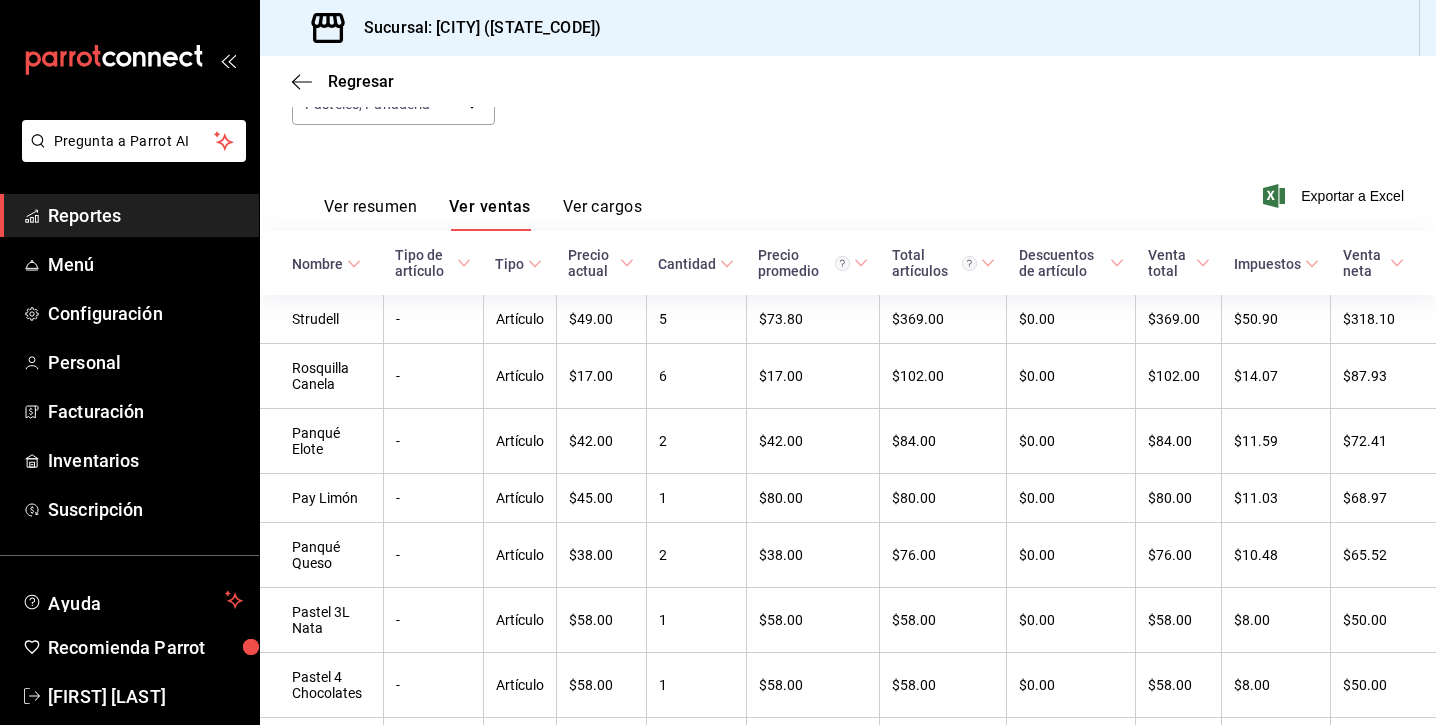 click on "Ver resumen" at bounding box center (370, 214) 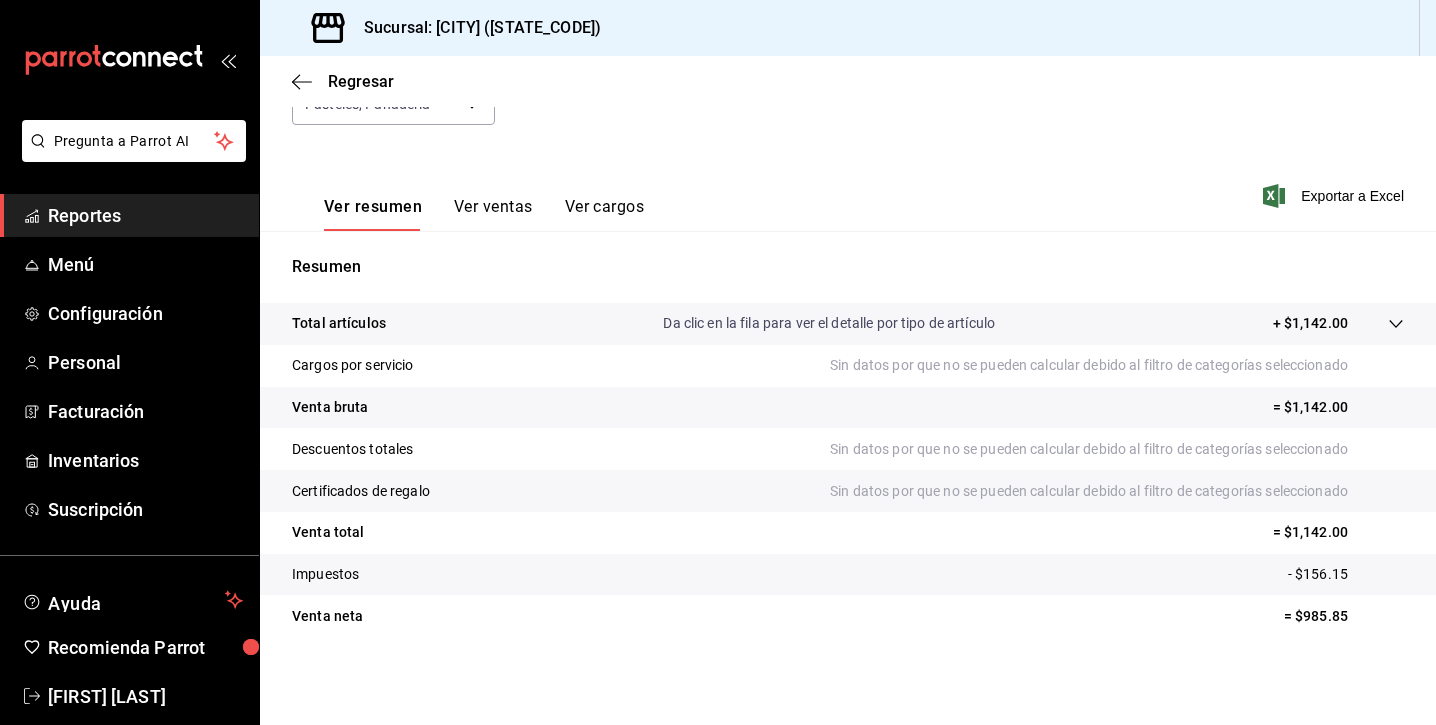 click on "Ver resumen Ver ventas Ver cargos" at bounding box center [468, 202] 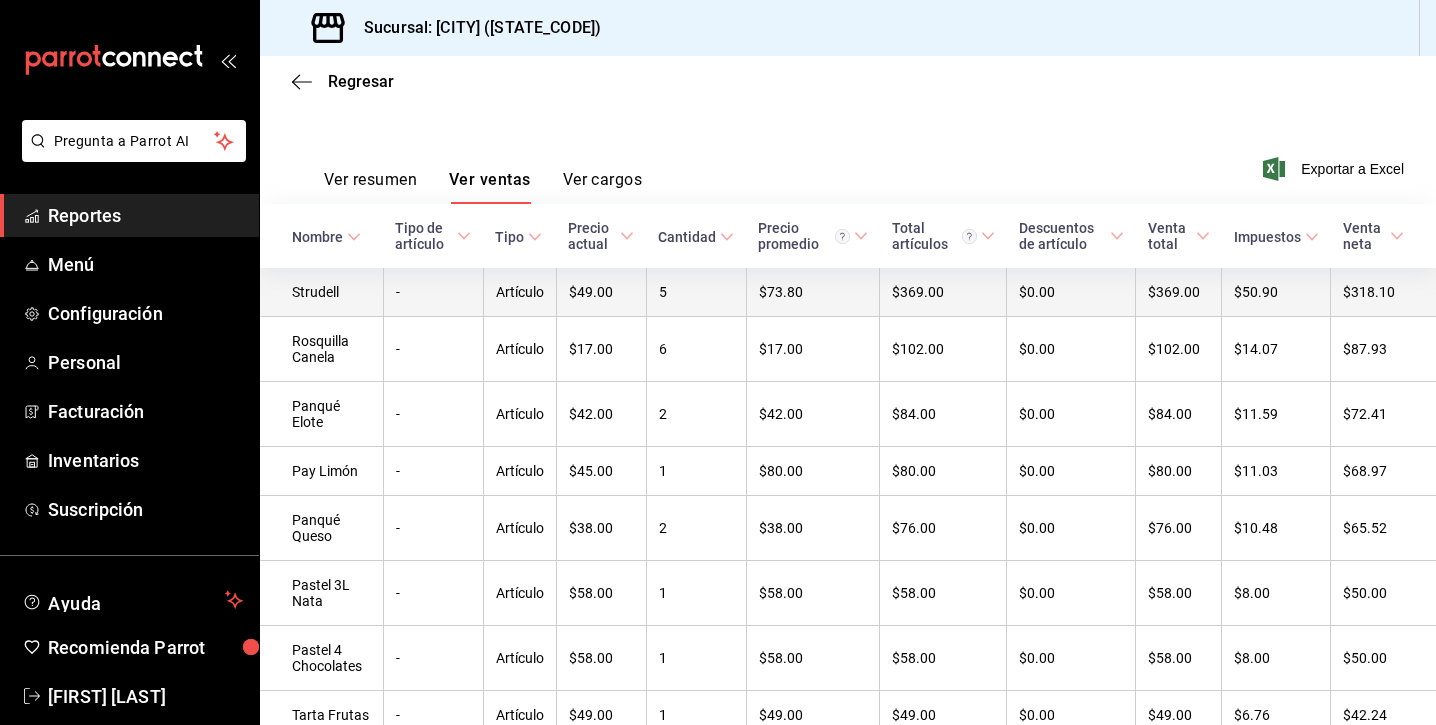 scroll, scrollTop: 258, scrollLeft: 0, axis: vertical 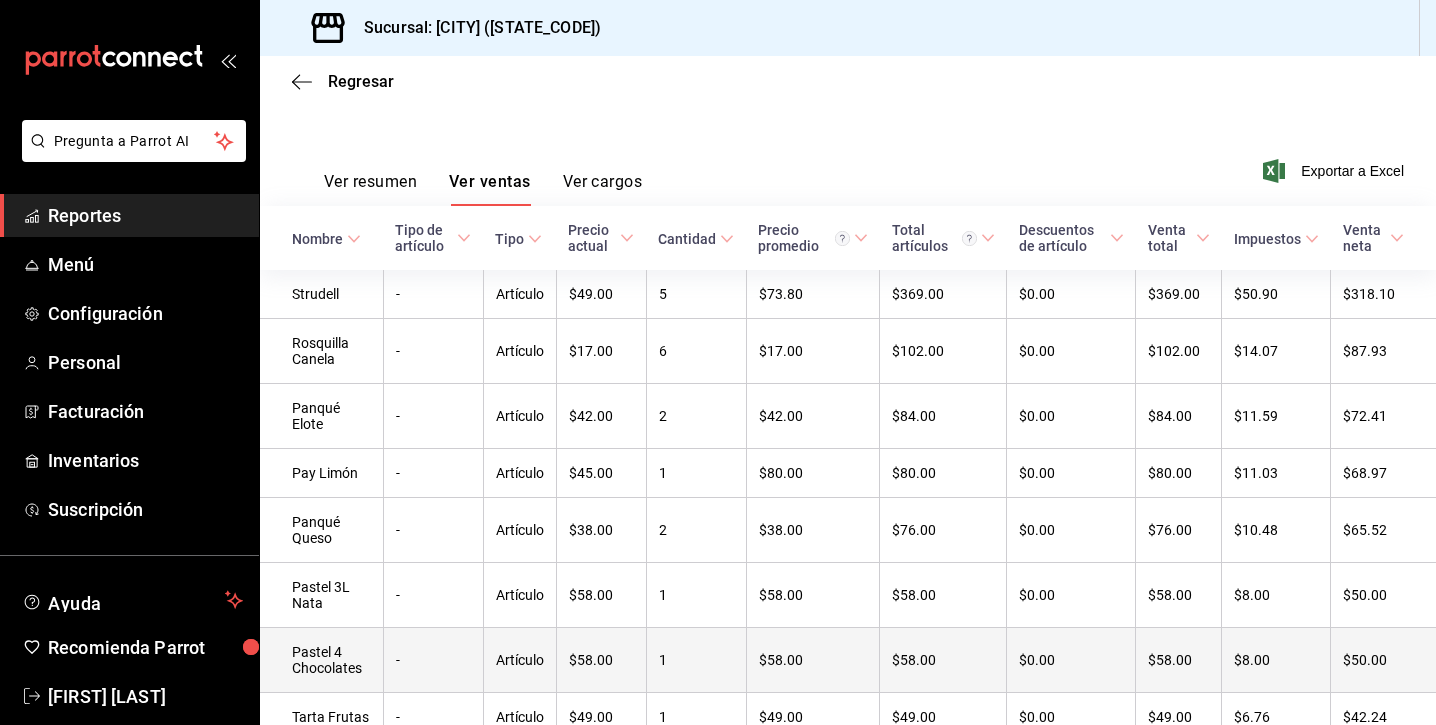 click on "1" at bounding box center [696, 660] 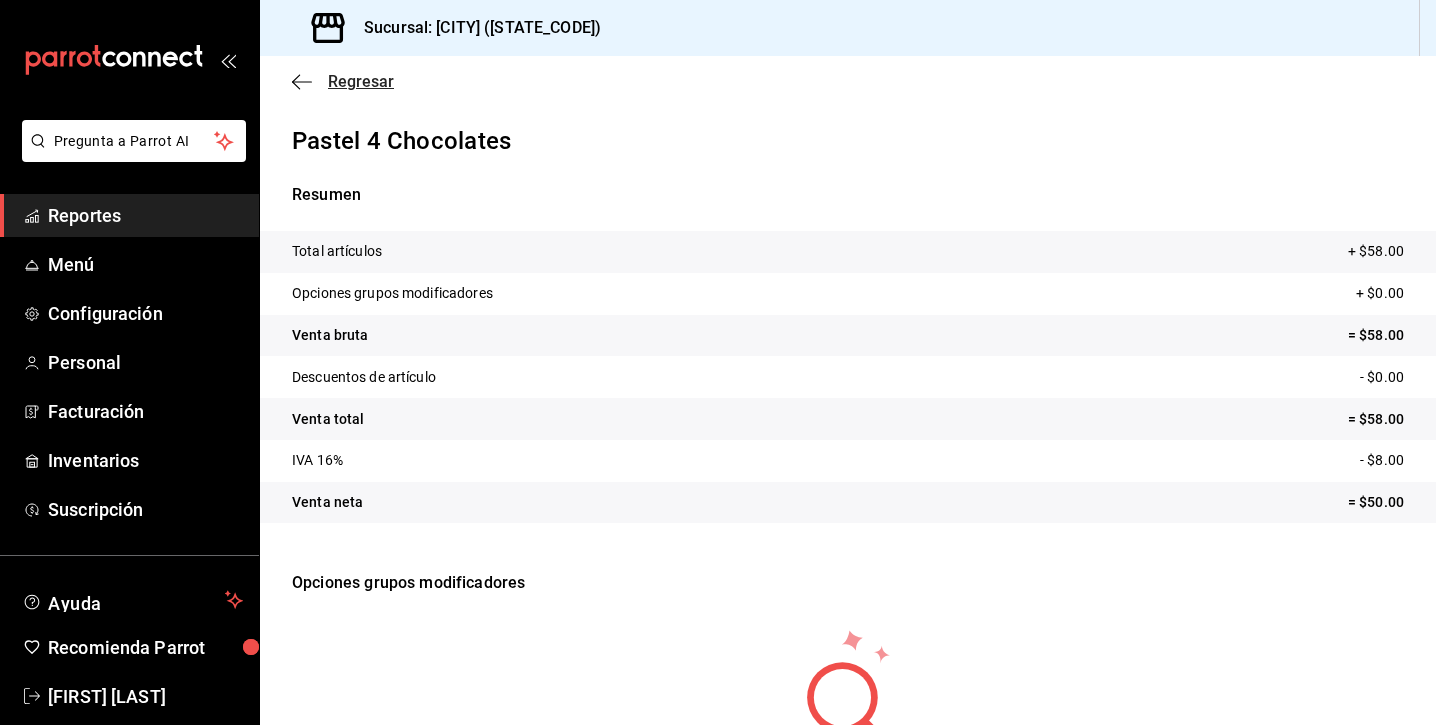 click on "Regresar" at bounding box center (361, 81) 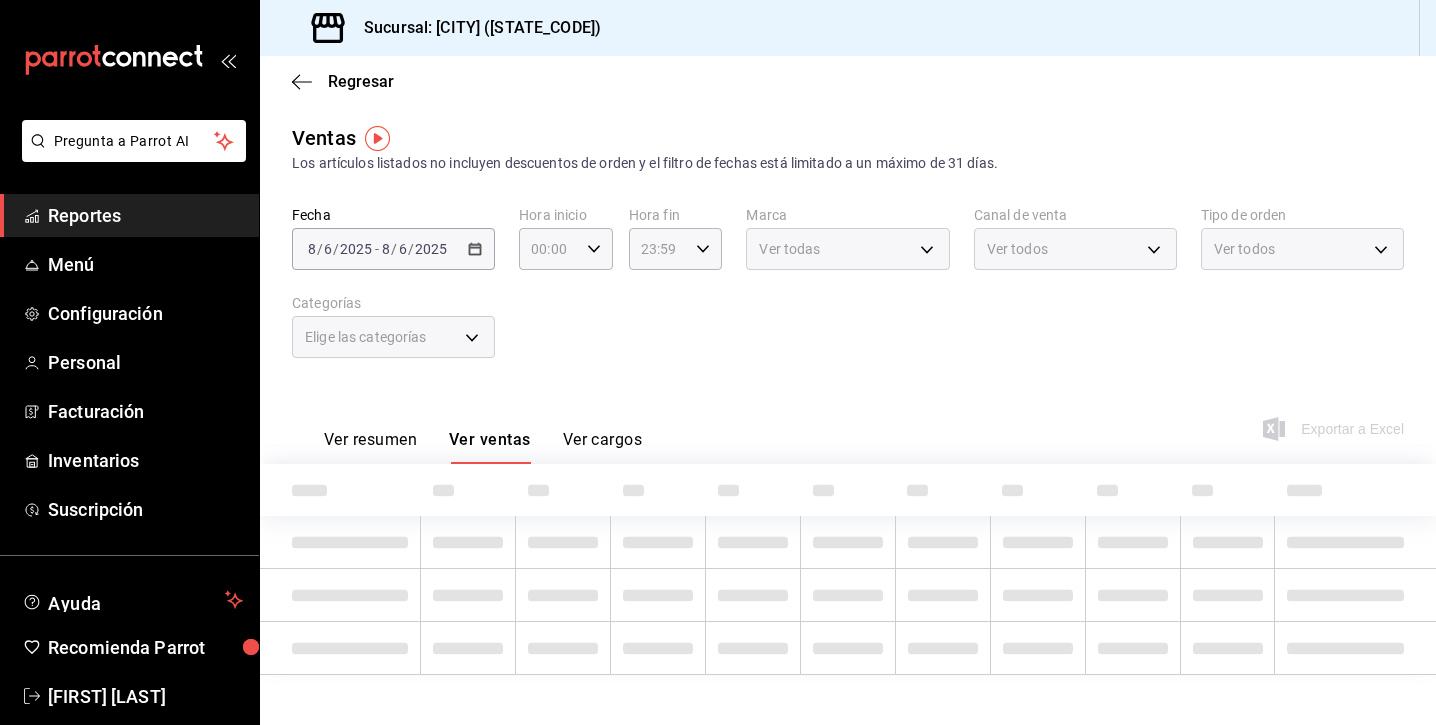 type on "3b3e35b3-bce1-4c53-941d-48354de0bdc6,ea80c935-13b6-4ff5-8475-f8d96dfc8374" 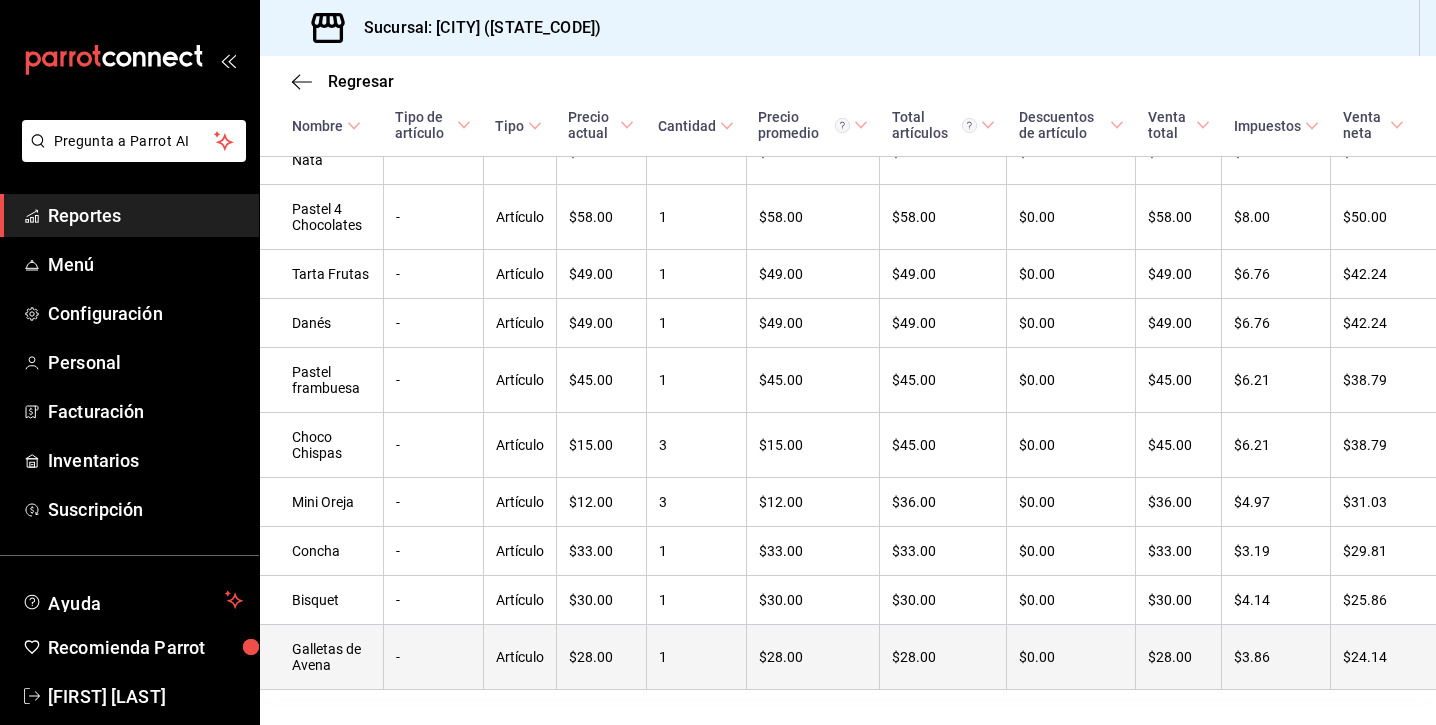 scroll, scrollTop: 787, scrollLeft: 0, axis: vertical 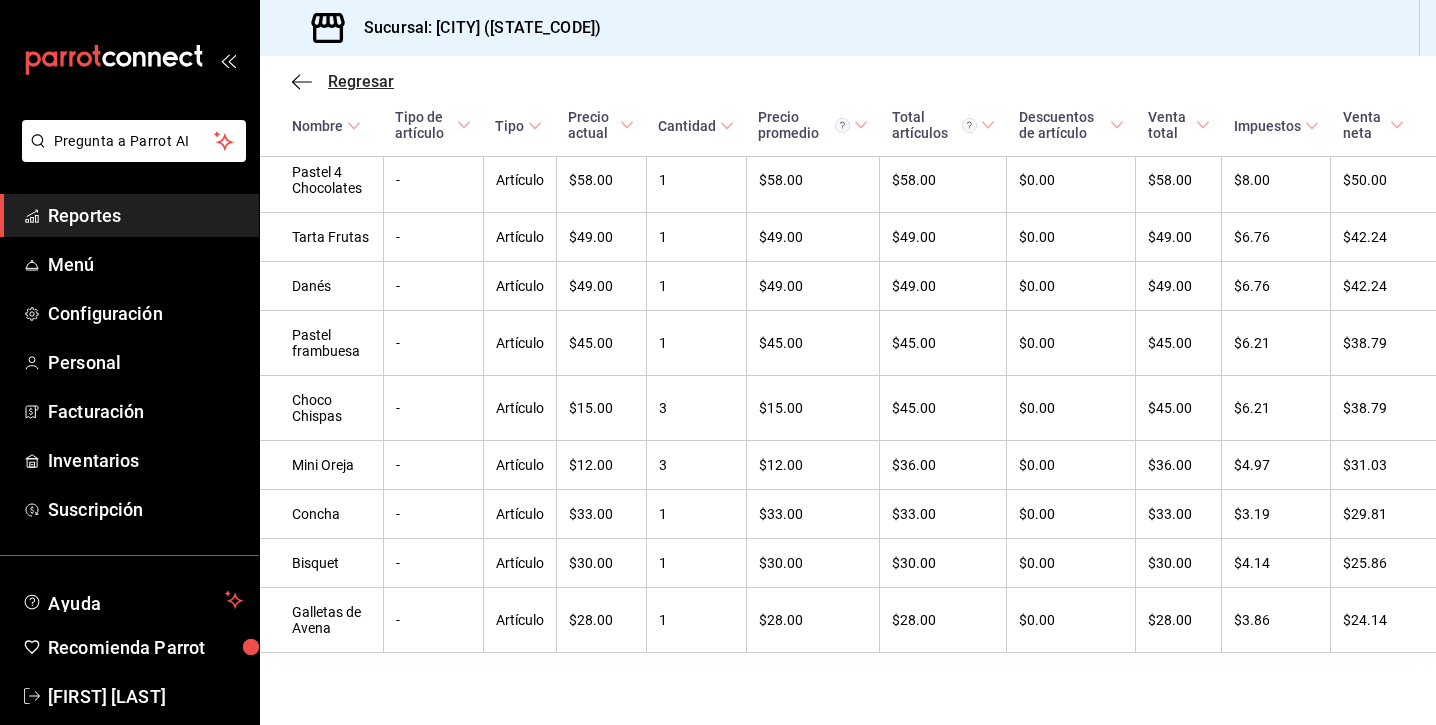click 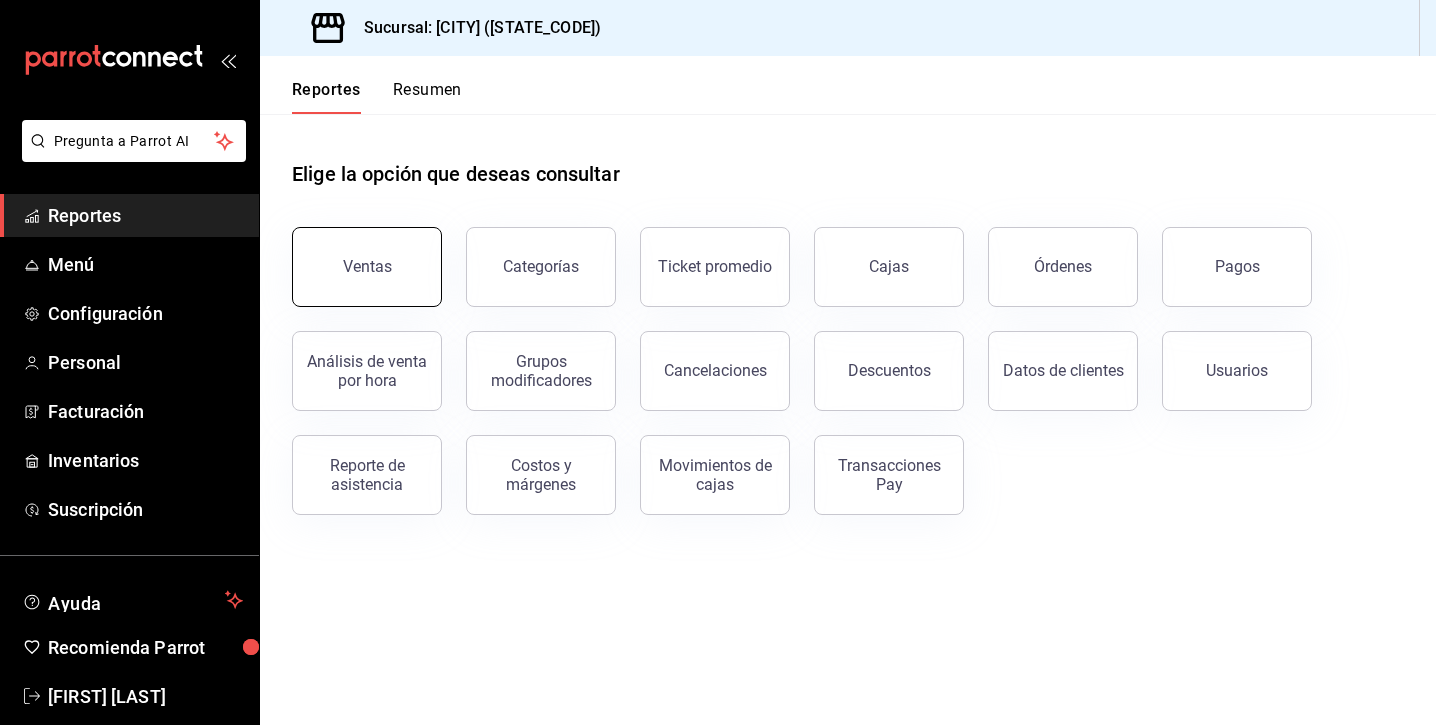 click on "Ventas" at bounding box center (367, 267) 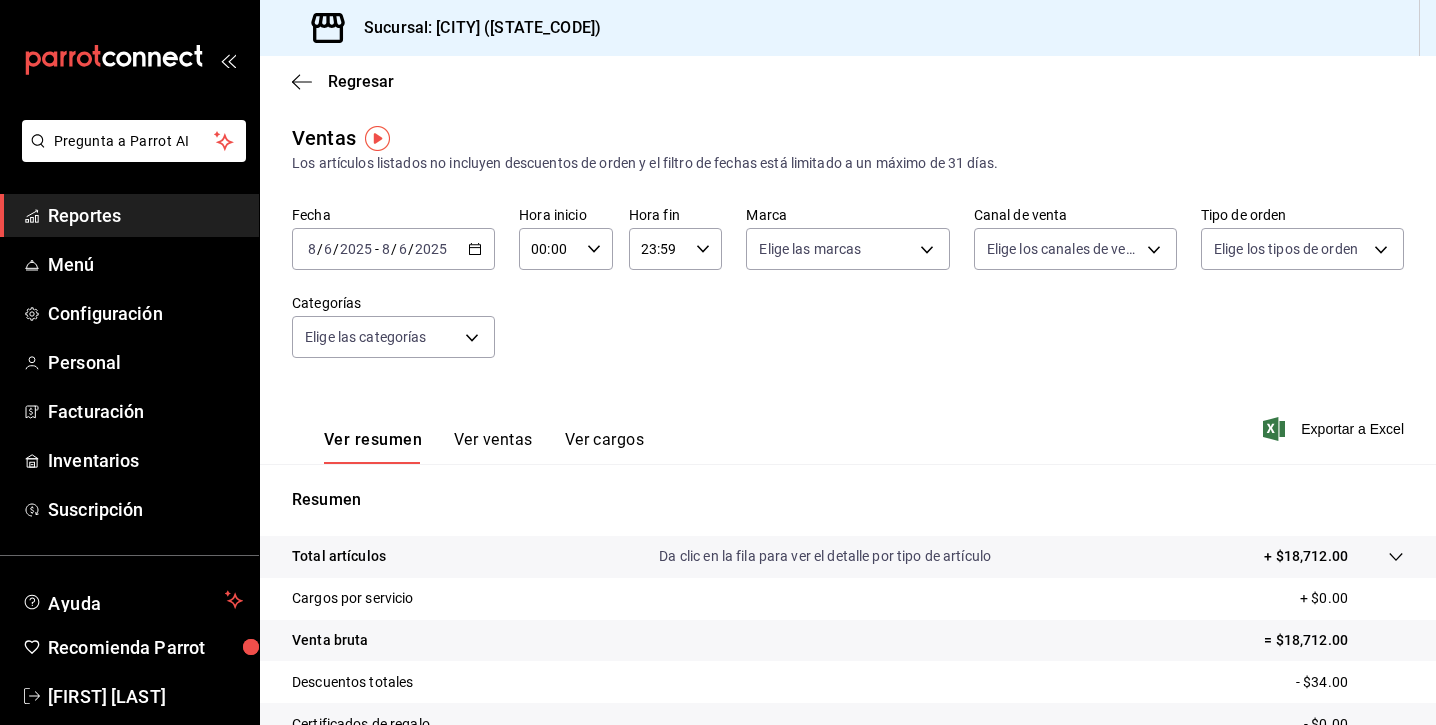 click 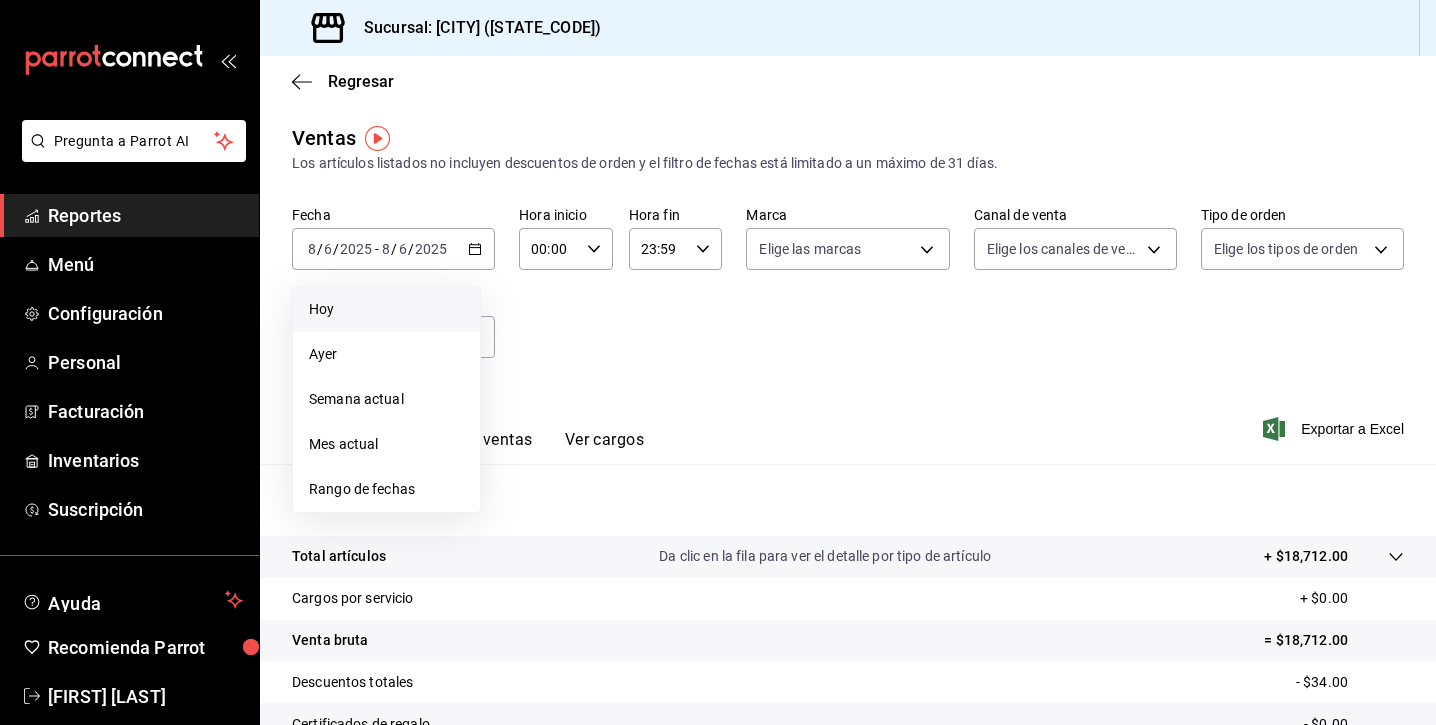 click on "Hoy" at bounding box center [386, 309] 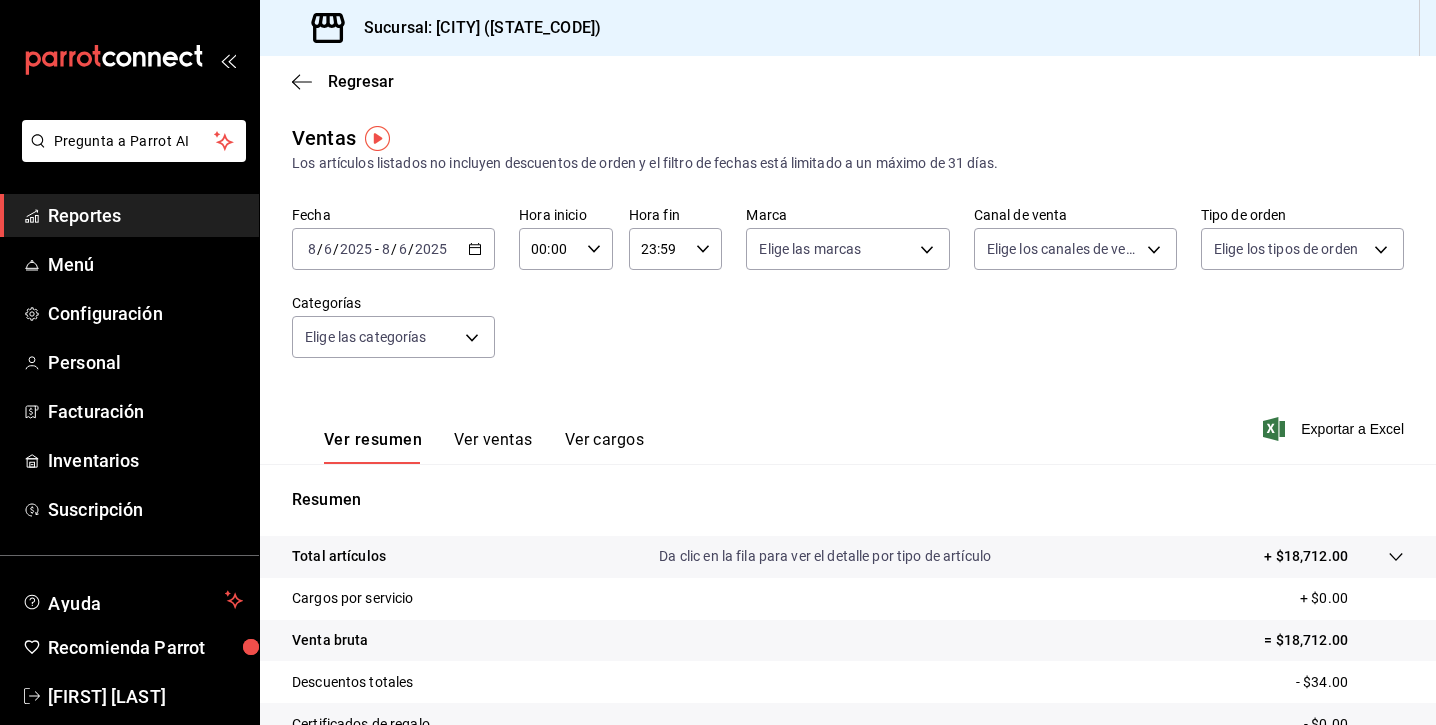 click on "Ver ventas" at bounding box center [493, 447] 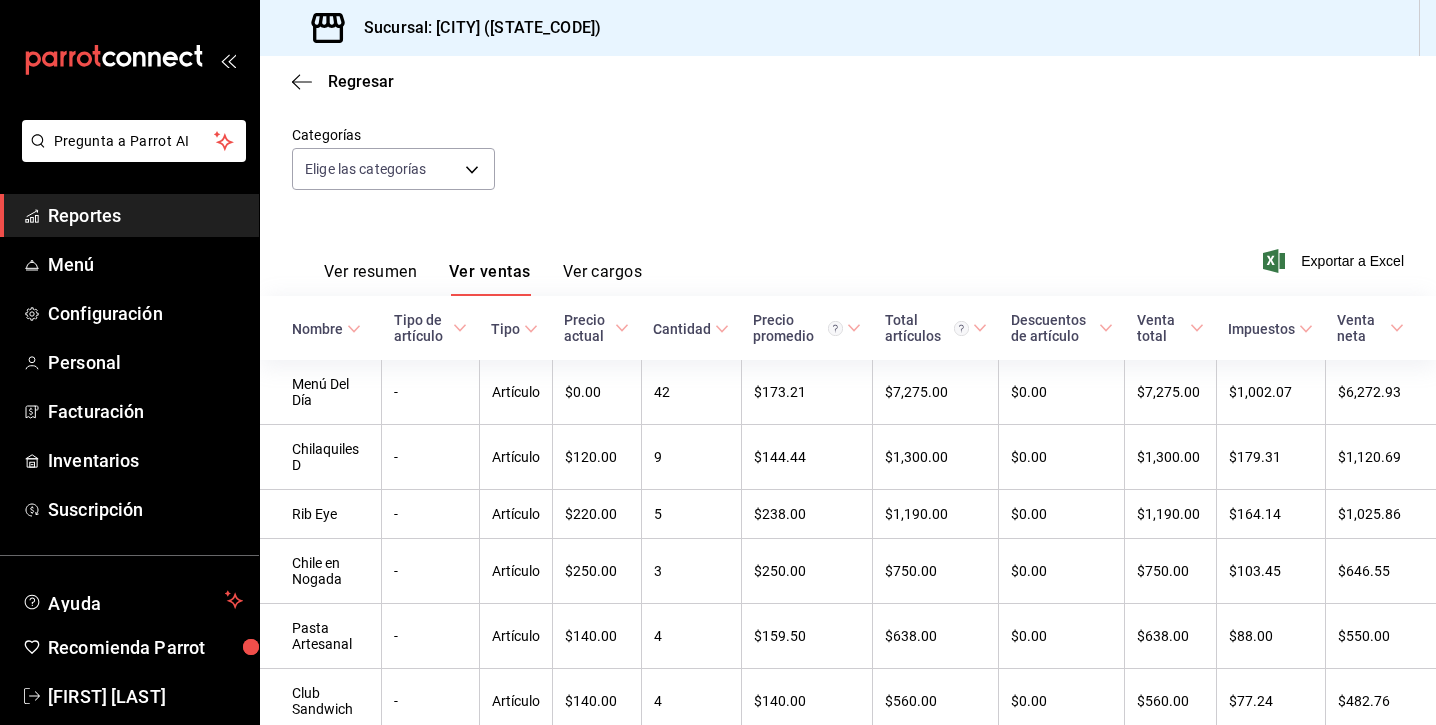 scroll, scrollTop: 192, scrollLeft: 0, axis: vertical 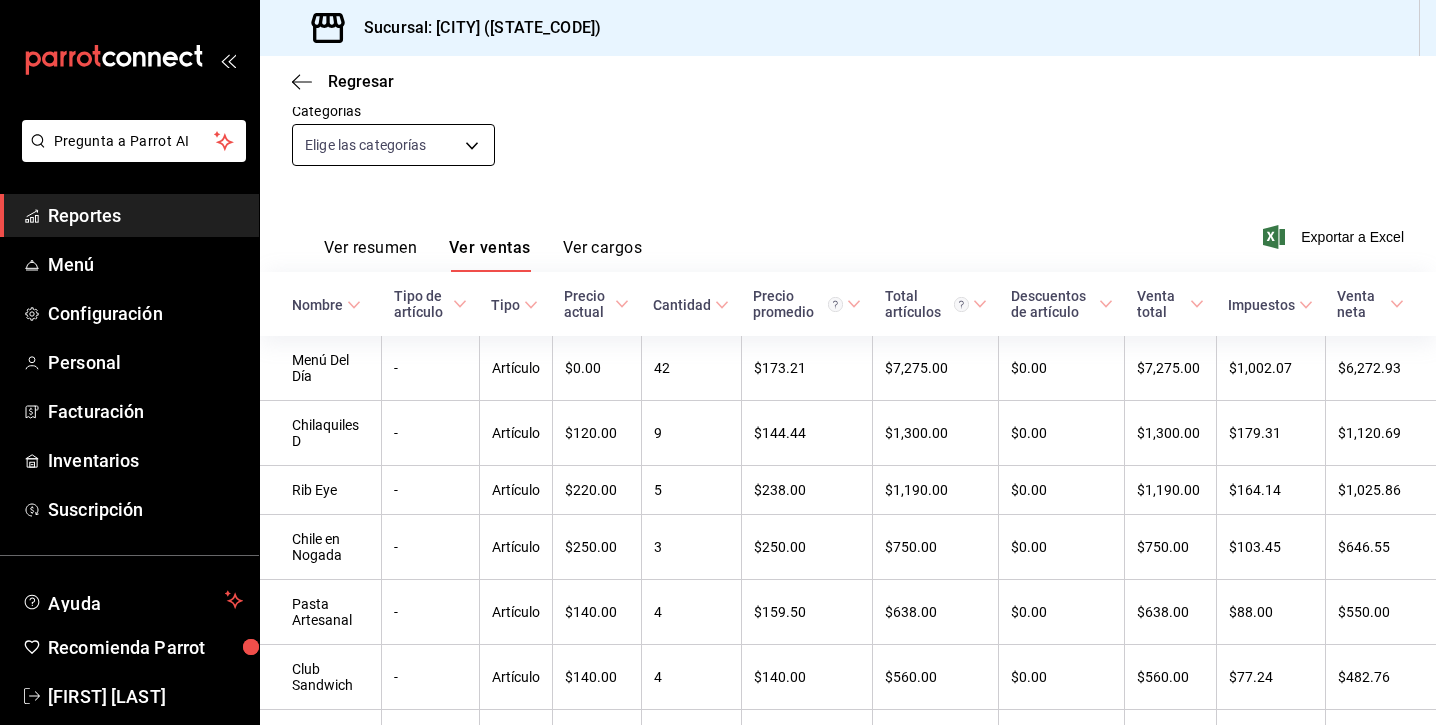click on "Pregunta a Parrot AI Reportes   Menú   Configuración   Personal   Facturación   Inventarios   Suscripción   Ayuda Recomienda Parrot   Mariana Tovar   Sugerir nueva función   Sucursal: Los Angeles Cafe (CDMX) Regresar Ventas Los artículos listados no incluyen descuentos de orden y el filtro de fechas está limitado a un máximo de 31 días. Fecha 2025-08-06 8 / 6 / 2025 - 2025-08-06 8 / 6 / 2025 Hora inicio 00:00 Hora inicio Hora fin 23:59 Hora fin Marca Elige las marcas Canal de venta Elige los canales de venta Tipo de orden Elige los tipos de orden Categorías Elige las categorías Ver resumen Ver ventas Ver cargos Exportar a Excel Nombre Tipo de artículo Tipo Precio actual Cantidad Precio promedio   Total artículos   Descuentos de artículo Venta total Impuestos Venta neta Menú Del Día - Artículo $0.00 42 $173.21 $7,275.00 $0.00 $7,275.00 $1,002.07 $6,272.93 Chilaquiles D - Artículo $120.00 9 $144.44 $1,300.00 $0.00 $1,300.00 $179.31 $1,120.69 Rib Eye - Artículo $220.00 5 $238.00 $1,190.00 - 3" at bounding box center (718, 362) 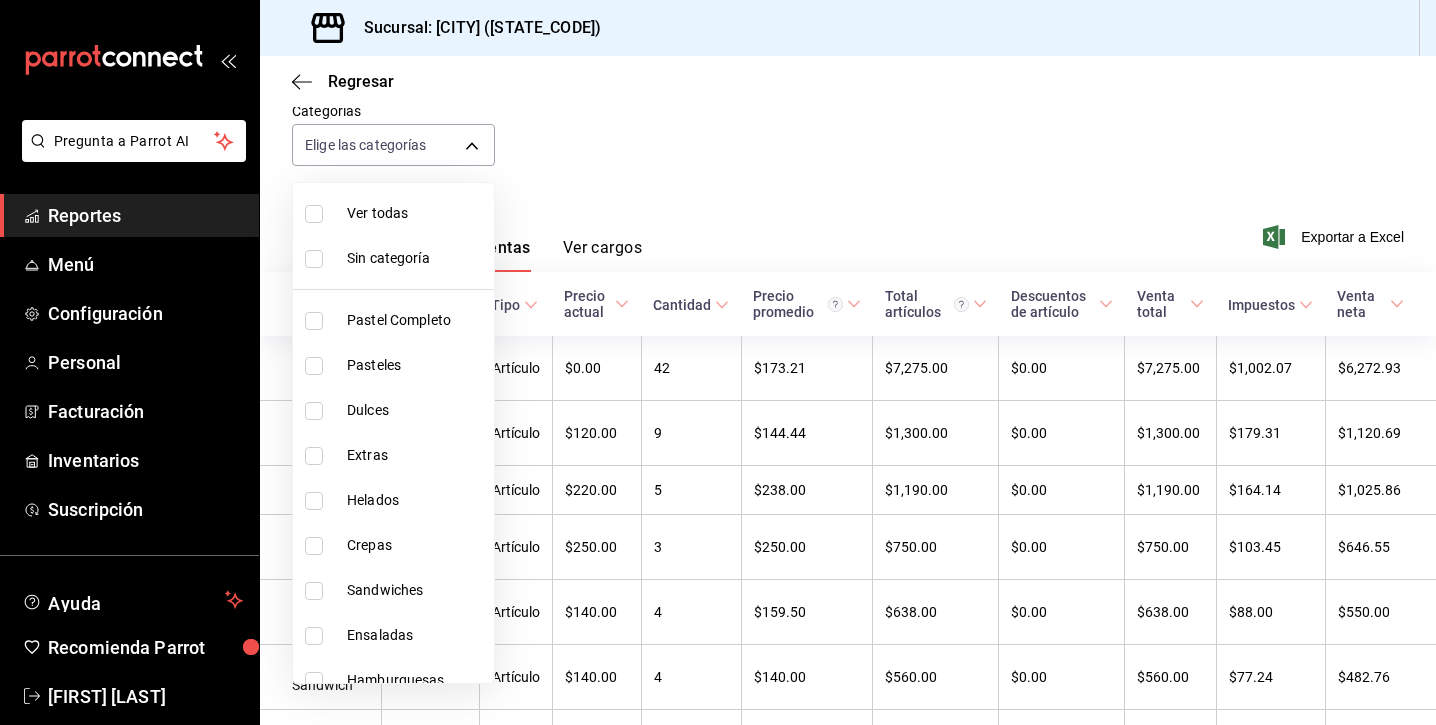 click on "Pasteles" at bounding box center (416, 365) 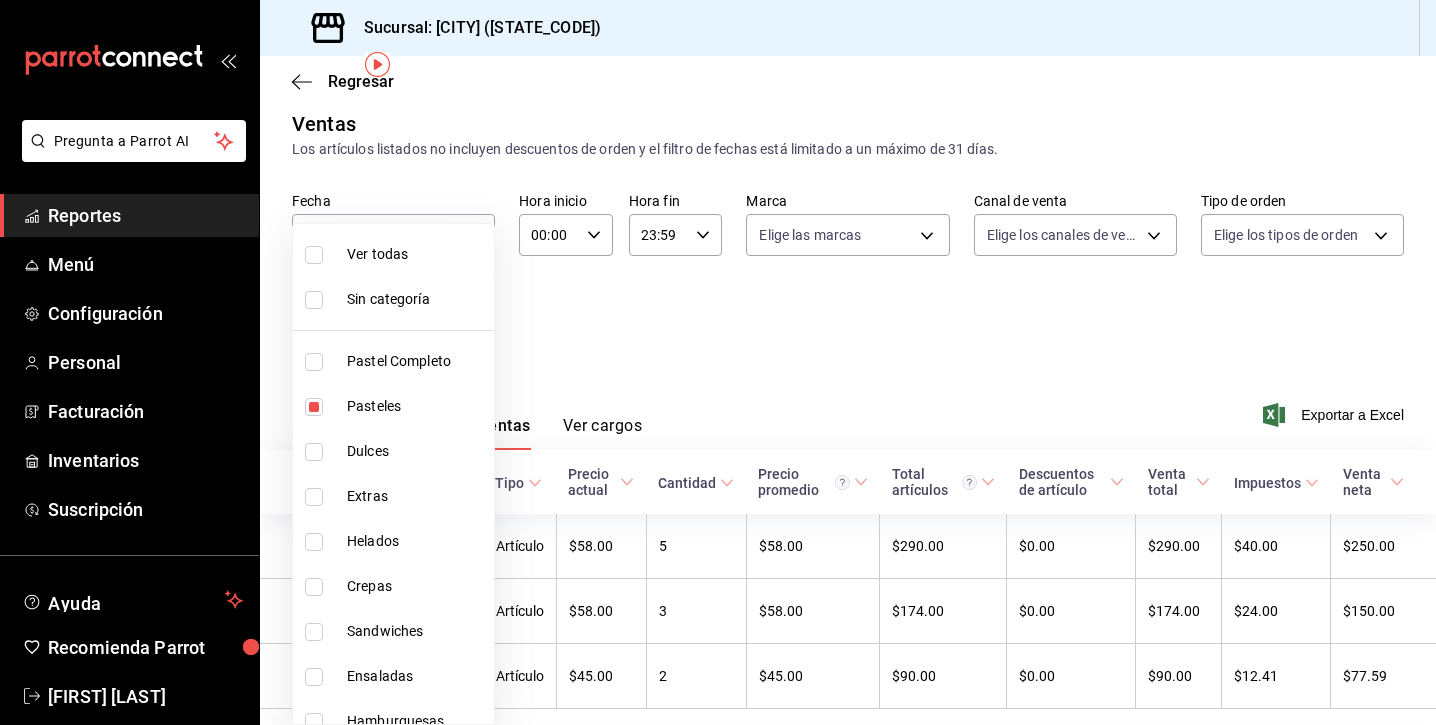 scroll, scrollTop: 74, scrollLeft: 0, axis: vertical 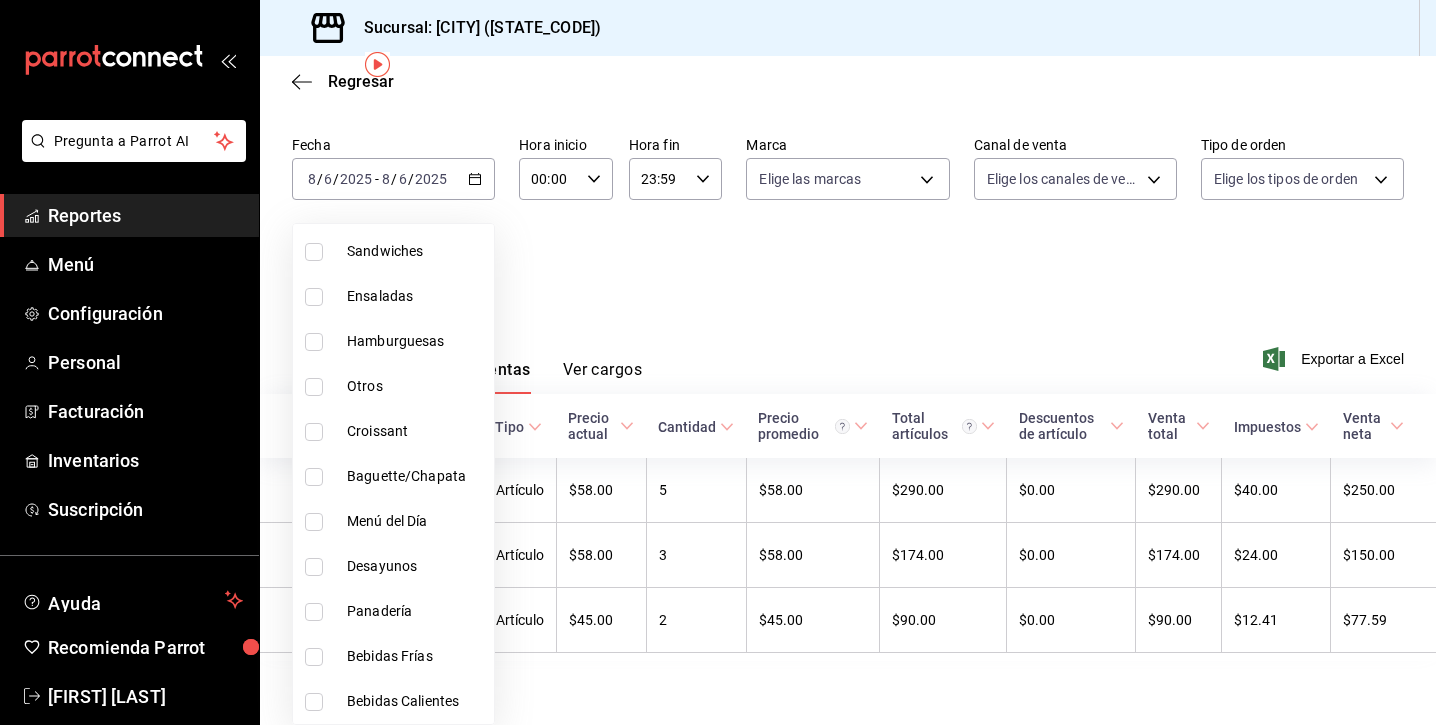 click on "Panadería" at bounding box center [416, 611] 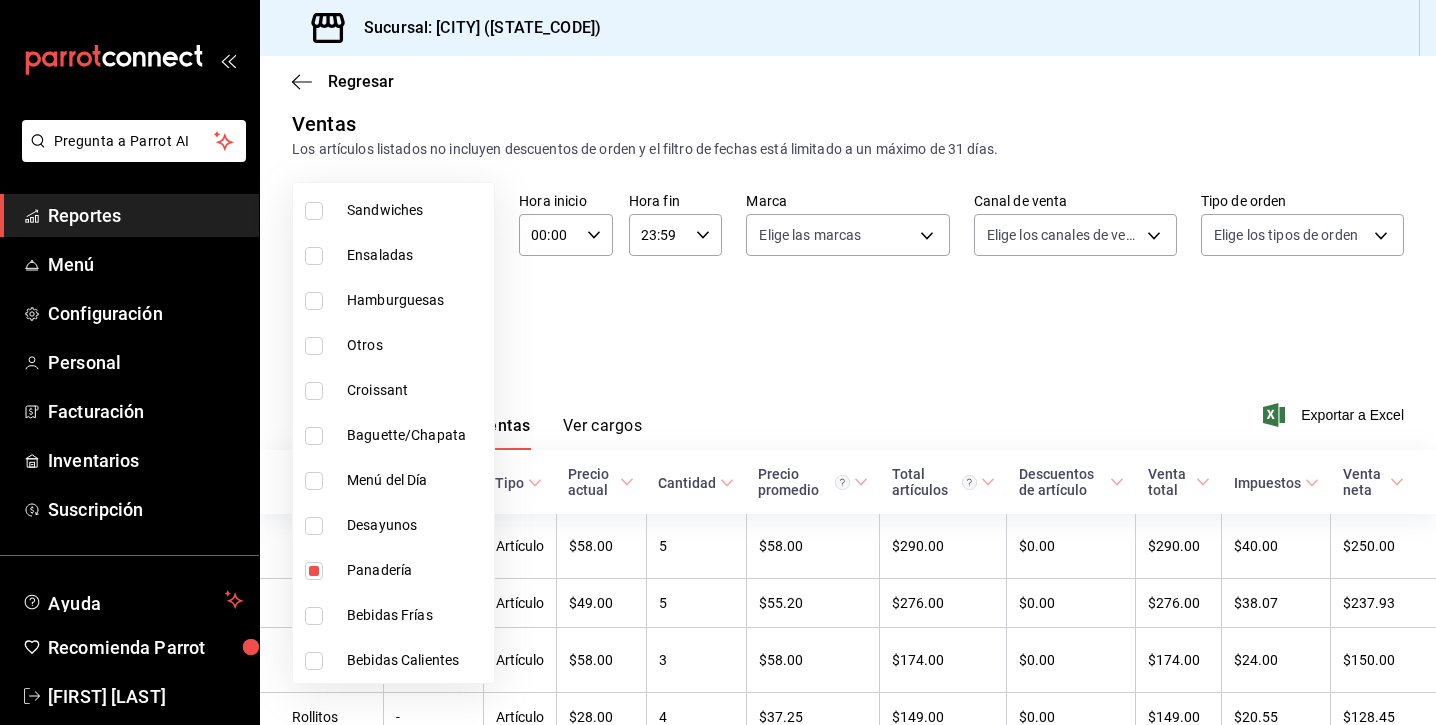 scroll, scrollTop: 192, scrollLeft: 0, axis: vertical 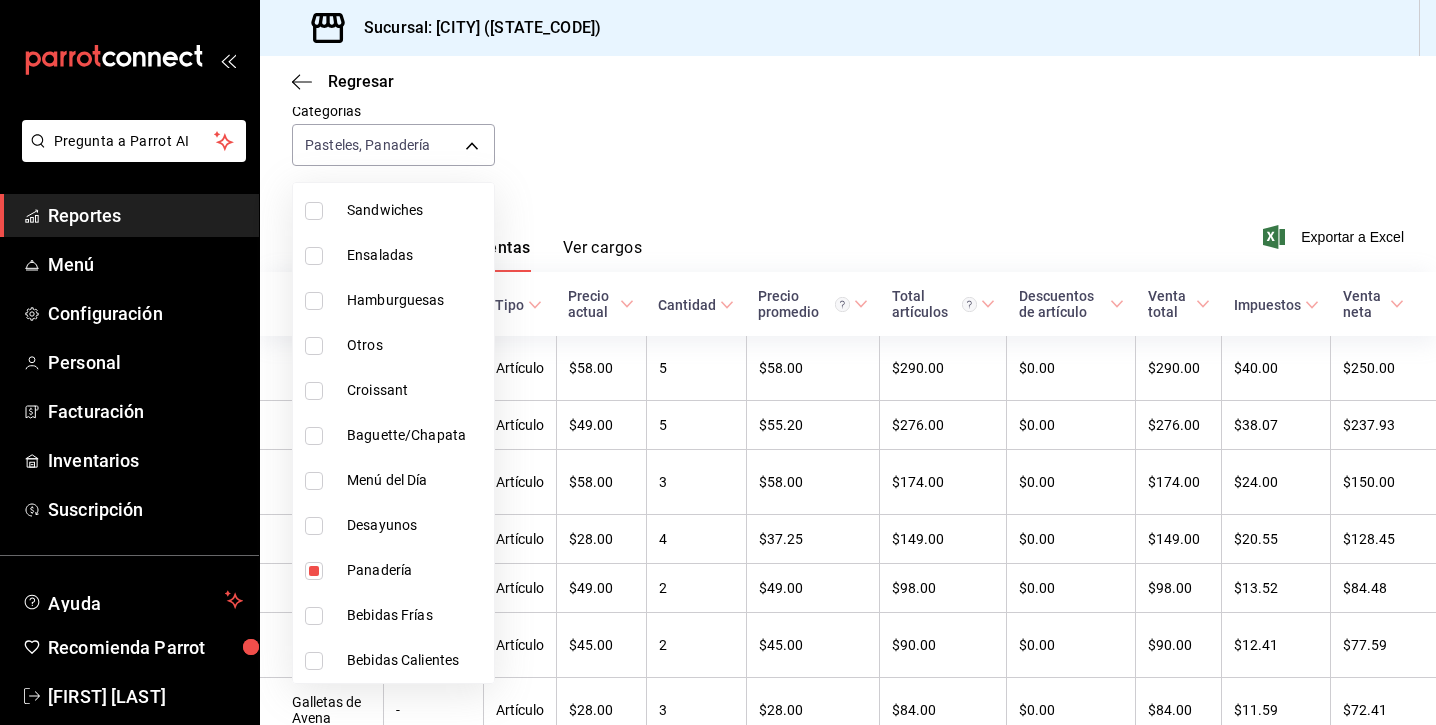 click at bounding box center (718, 362) 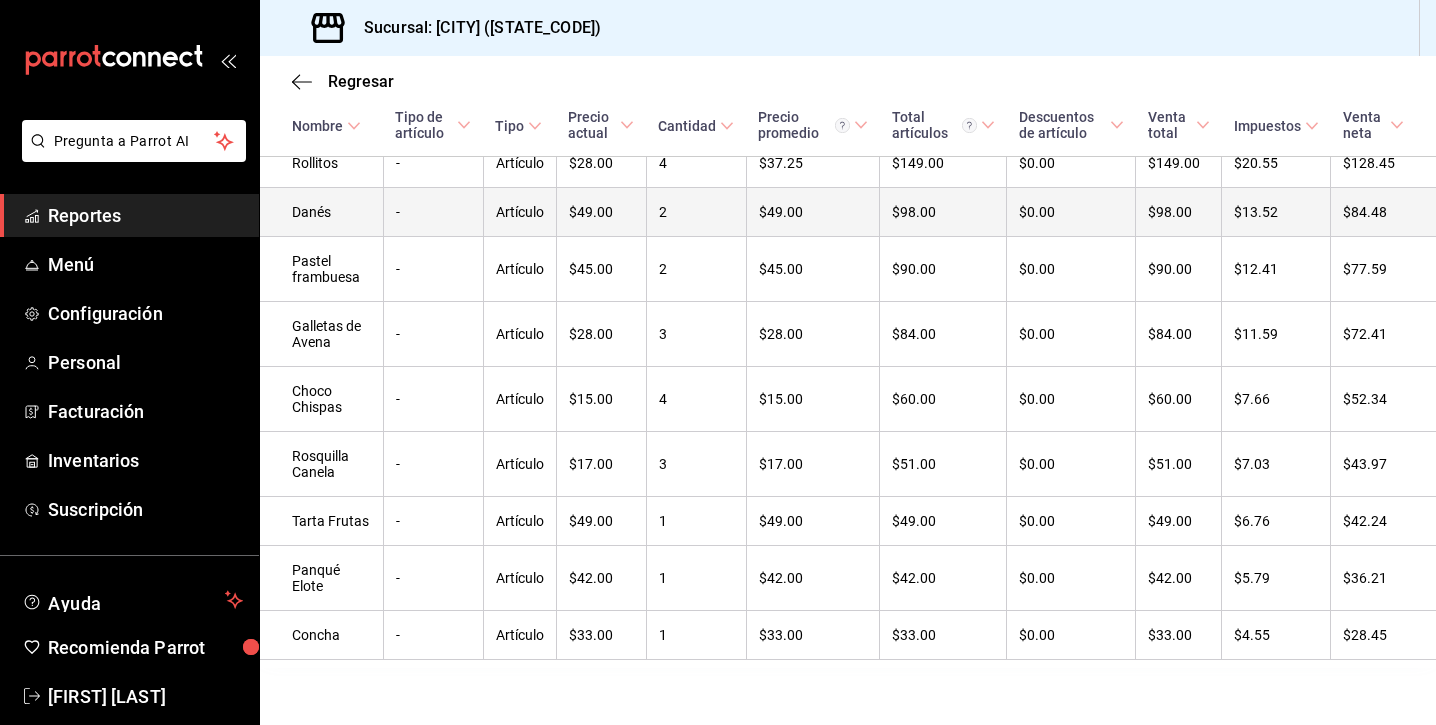 scroll, scrollTop: 622, scrollLeft: 0, axis: vertical 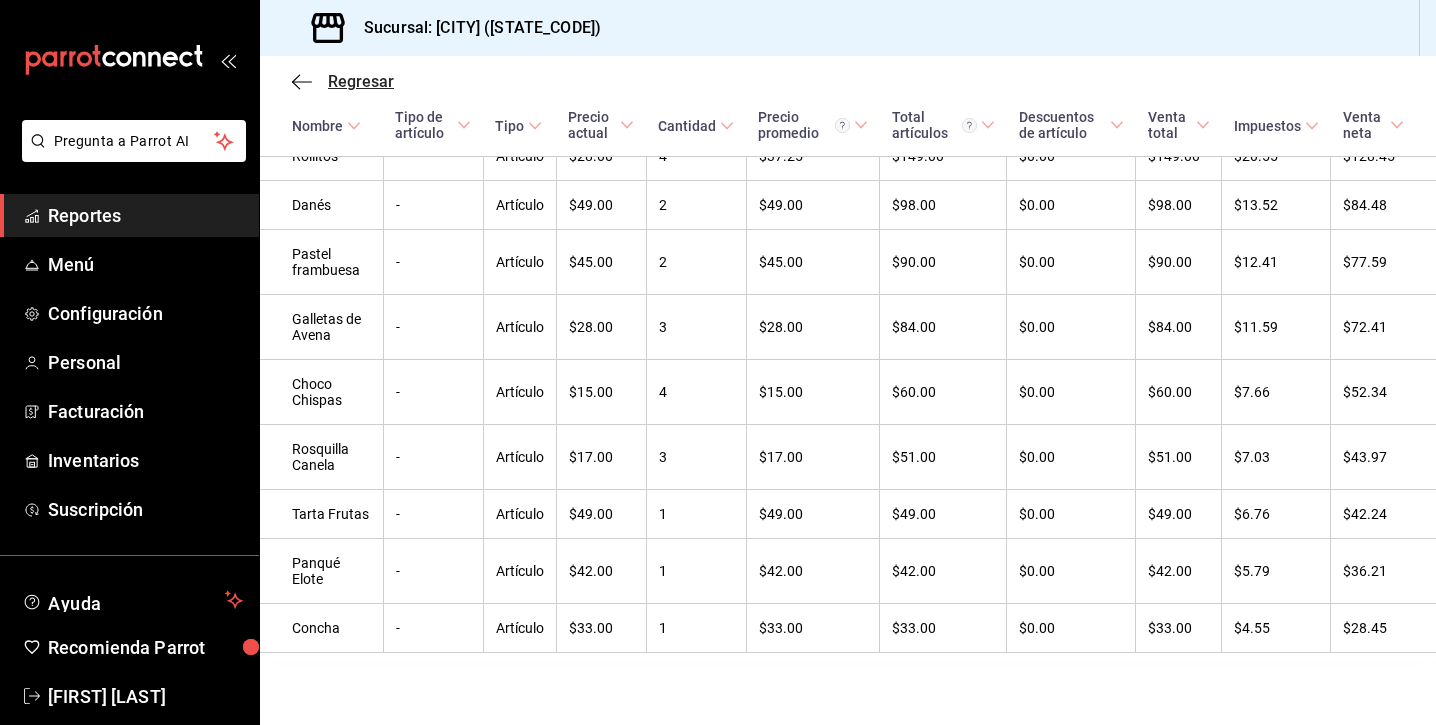 click on "Regresar" at bounding box center (361, 81) 